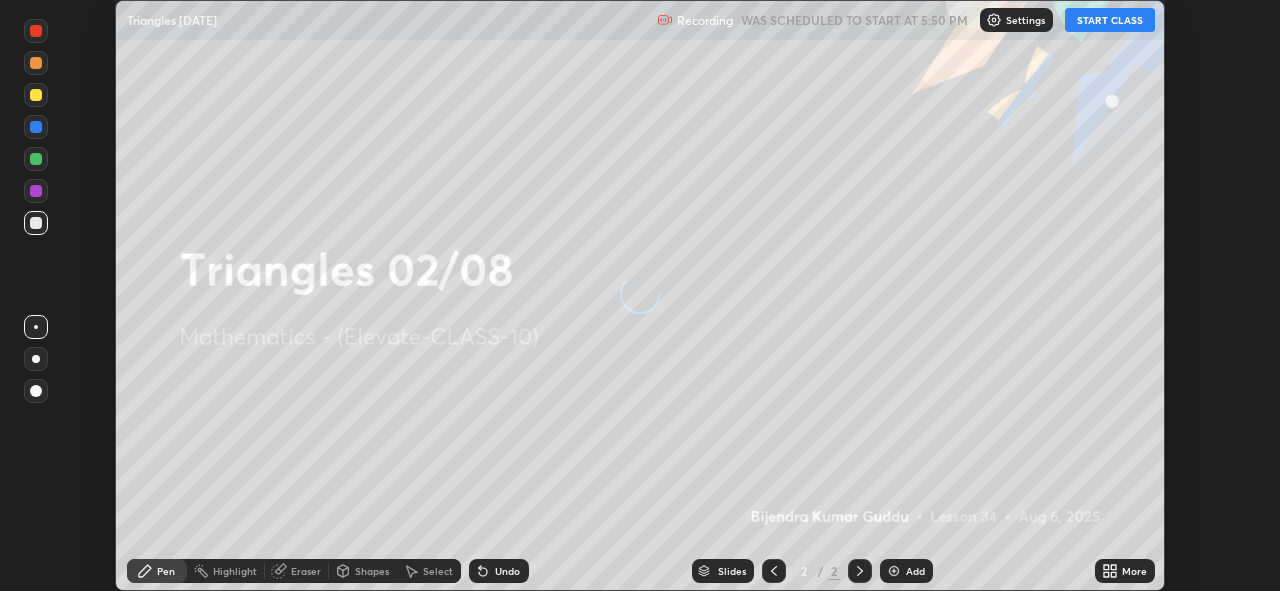 scroll, scrollTop: 0, scrollLeft: 0, axis: both 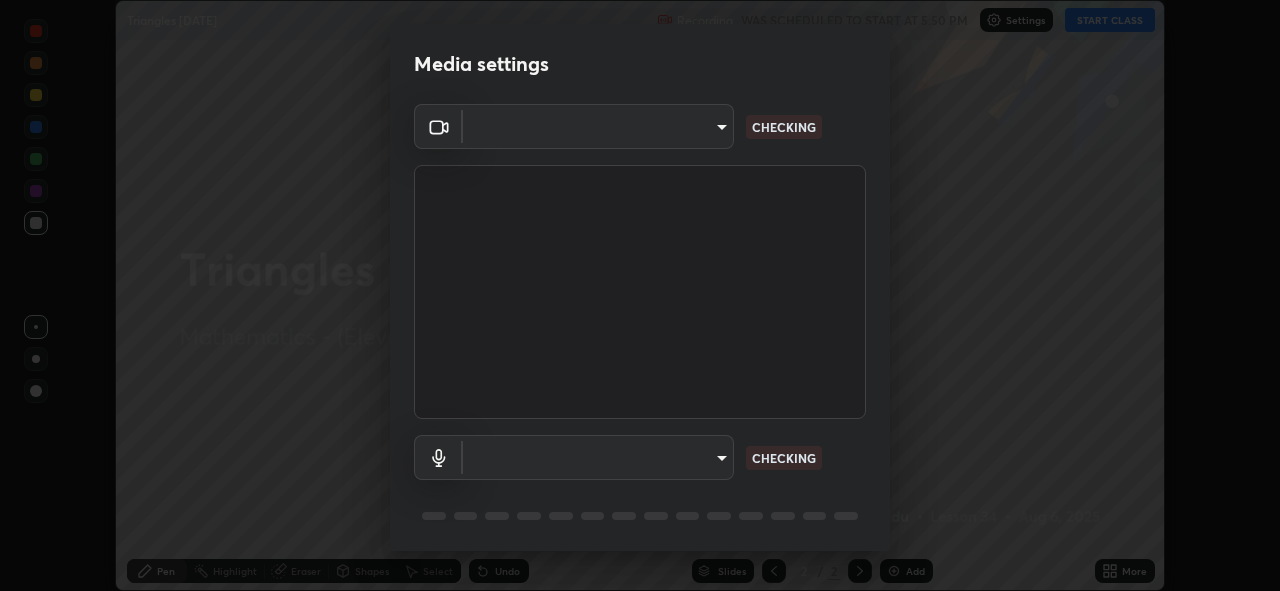 type on "4d63cd10dcc1379e9927399513255d12d620b7bbb39ca773e0f9116a90128a71" 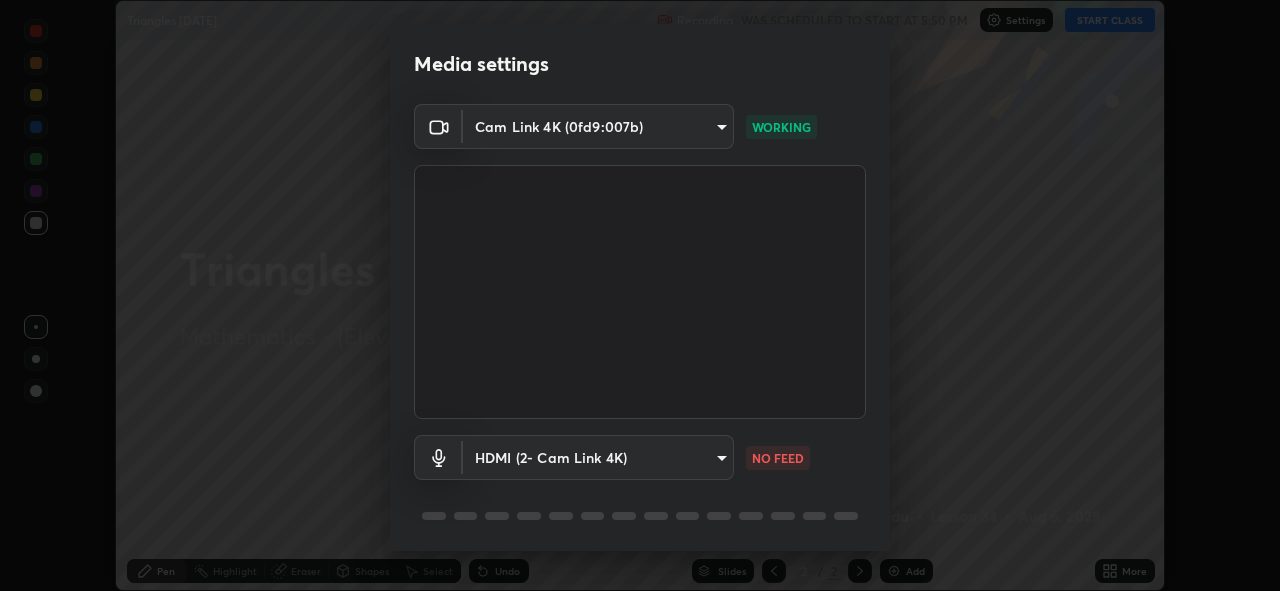 click on "Erase all Triangles [DATE] Recording WAS SCHEDULED TO START AT  5:50 PM Settings START CLASS Setting up your live class Triangles [DATE] • L34 of Mathematics - (Elevate-CLASS-10) [PERSON] Pen Highlight Eraser Shapes Select Undo Slides 2 / 2 Add More No doubts shared Encourage your learners to ask a doubt for better clarity Report an issue Reason for reporting Buffering Chat not working Audio - Video sync issue Educator video quality low ​ Attach an image Report Media settings Cam Link 4K (0fd9:007b) [HASH] WORKING HDMI (2- Cam Link 4K) [HASH] NO FEED 1 / 5 Next" at bounding box center (640, 295) 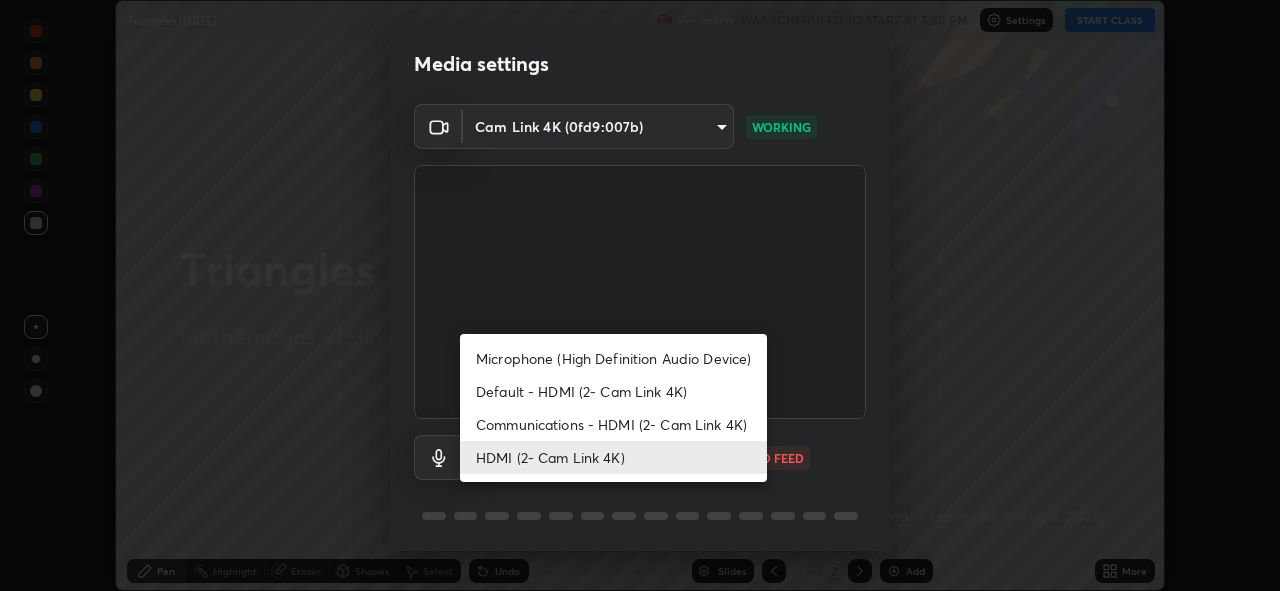 click on "Microphone (High Definition Audio Device)" at bounding box center (613, 358) 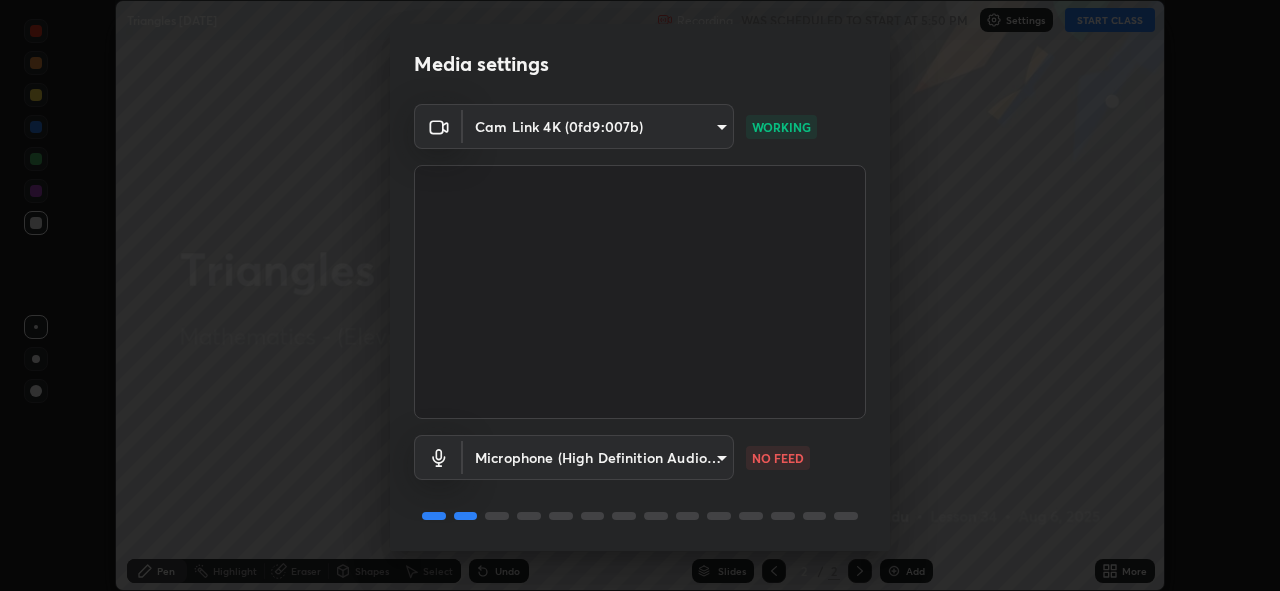click on "Erase all Triangles [DATE] Recording WAS SCHEDULED TO START AT  5:50 PM Settings START CLASS Setting up your live class Triangles [DATE] • L34 of Mathematics - (Elevate-CLASS-10) [PERSON] Pen Highlight Eraser Shapes Select Undo Slides 2 / 2 Add More No doubts shared Encourage your learners to ask a doubt for better clarity Report an issue Reason for reporting Buffering Chat not working Audio - Video sync issue Educator video quality low ​ Attach an image Report Media settings Cam Link 4K (0fd9:007b) [HASH] WORKING Microphone (High Definition Audio Device) [HASH] NO FEED 1 / 5 Next" at bounding box center (640, 295) 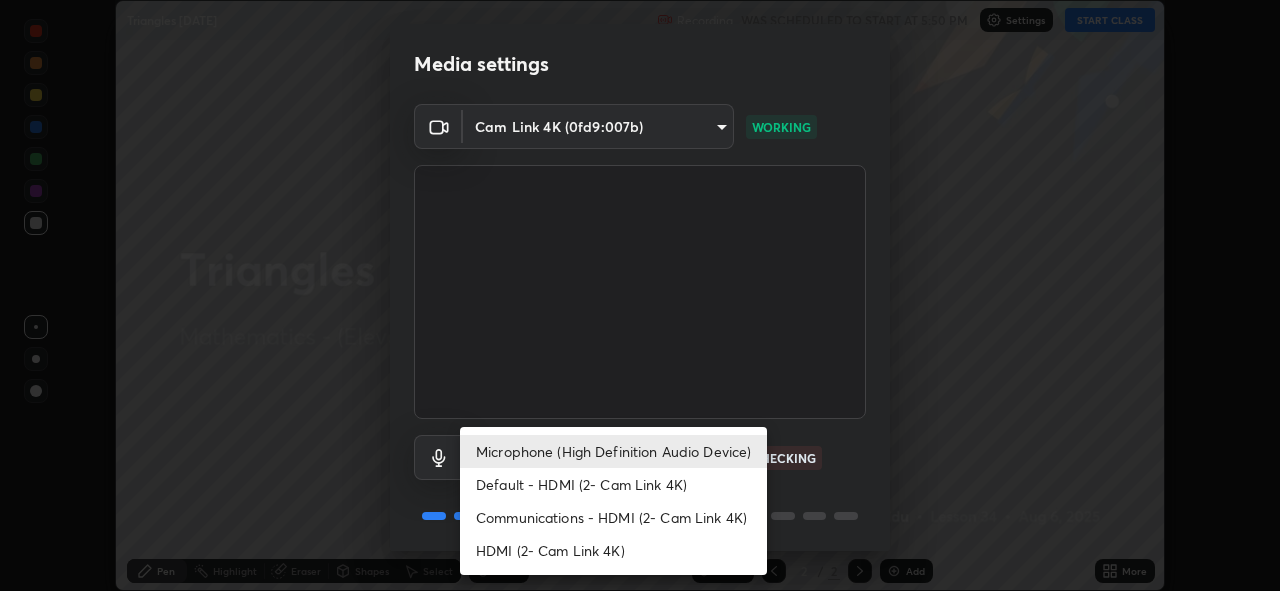 click on "HDMI (2- Cam Link 4K)" at bounding box center (613, 550) 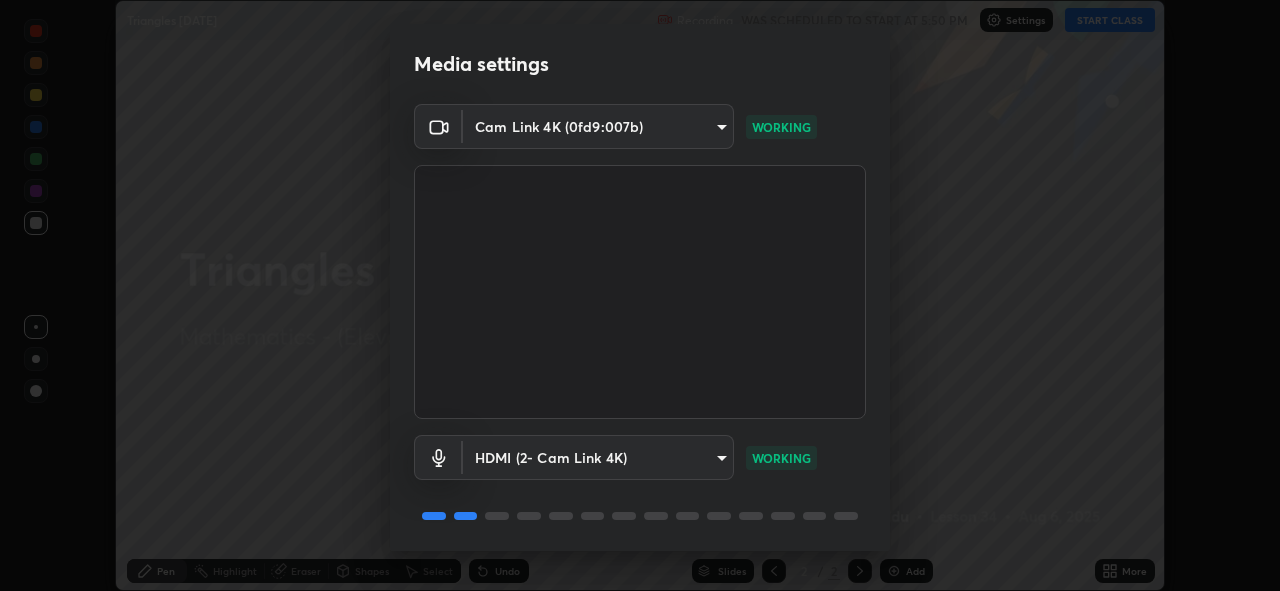 scroll, scrollTop: 65, scrollLeft: 0, axis: vertical 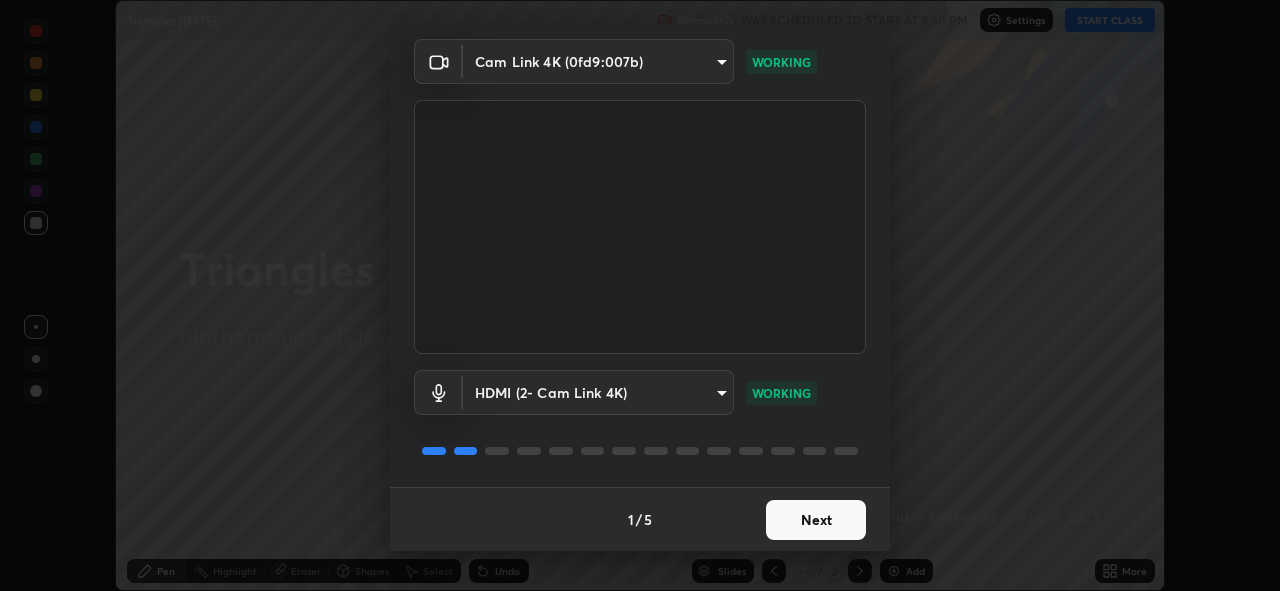 click on "Next" at bounding box center [816, 520] 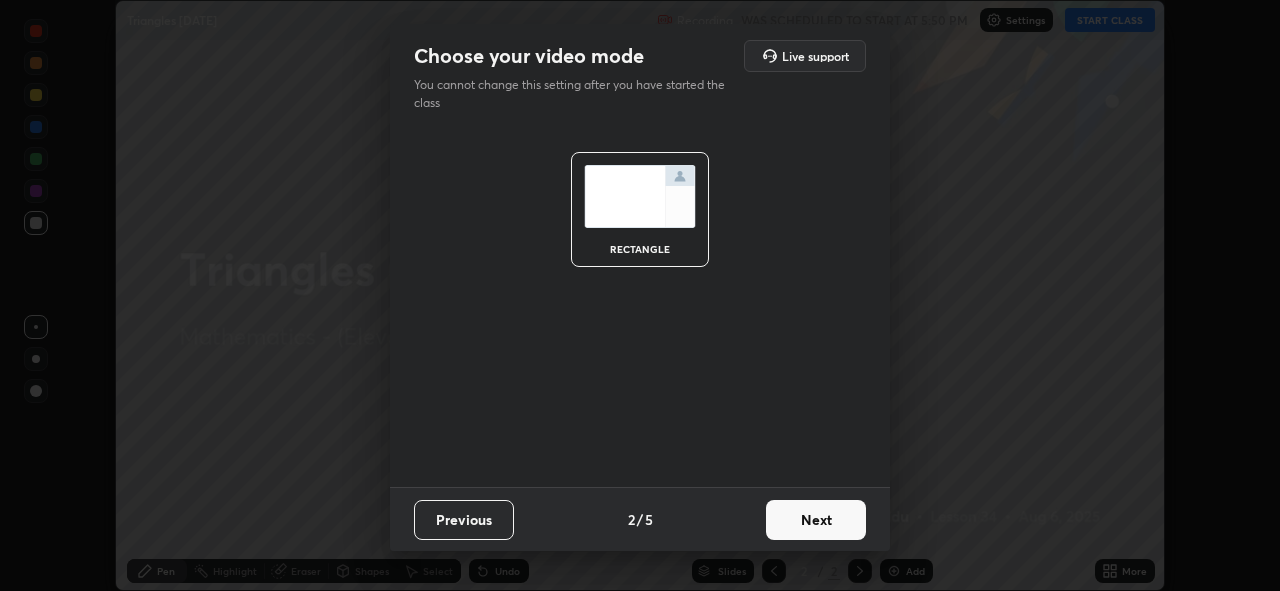 click on "Next" at bounding box center [816, 520] 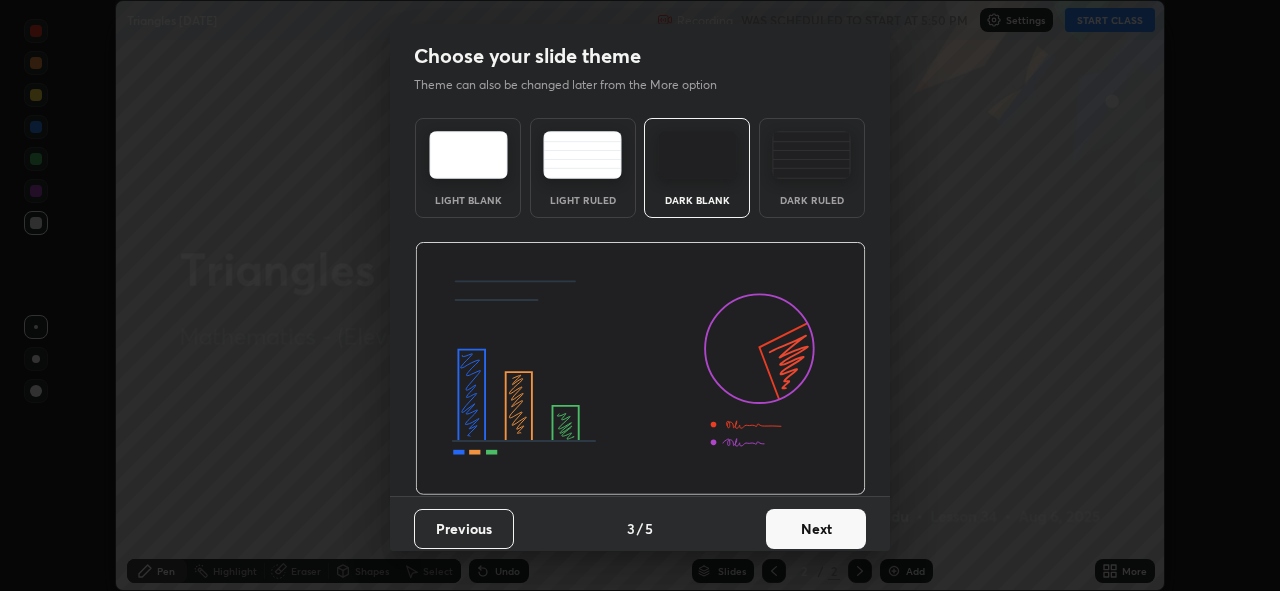 click on "Next" at bounding box center [816, 529] 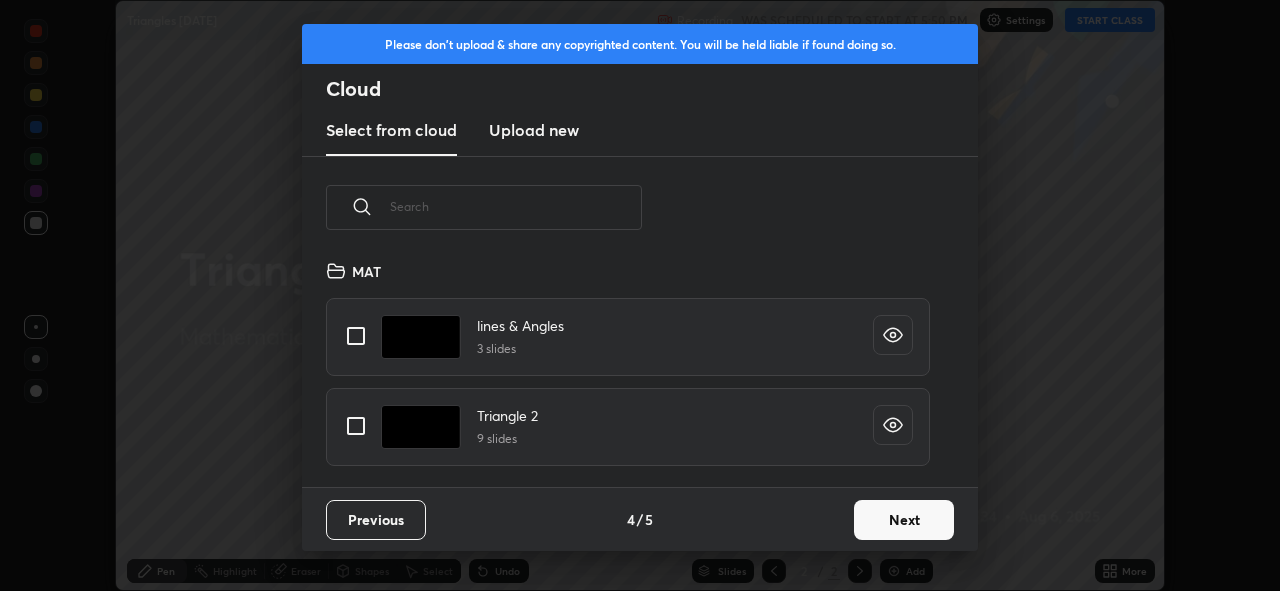 scroll, scrollTop: 7, scrollLeft: 11, axis: both 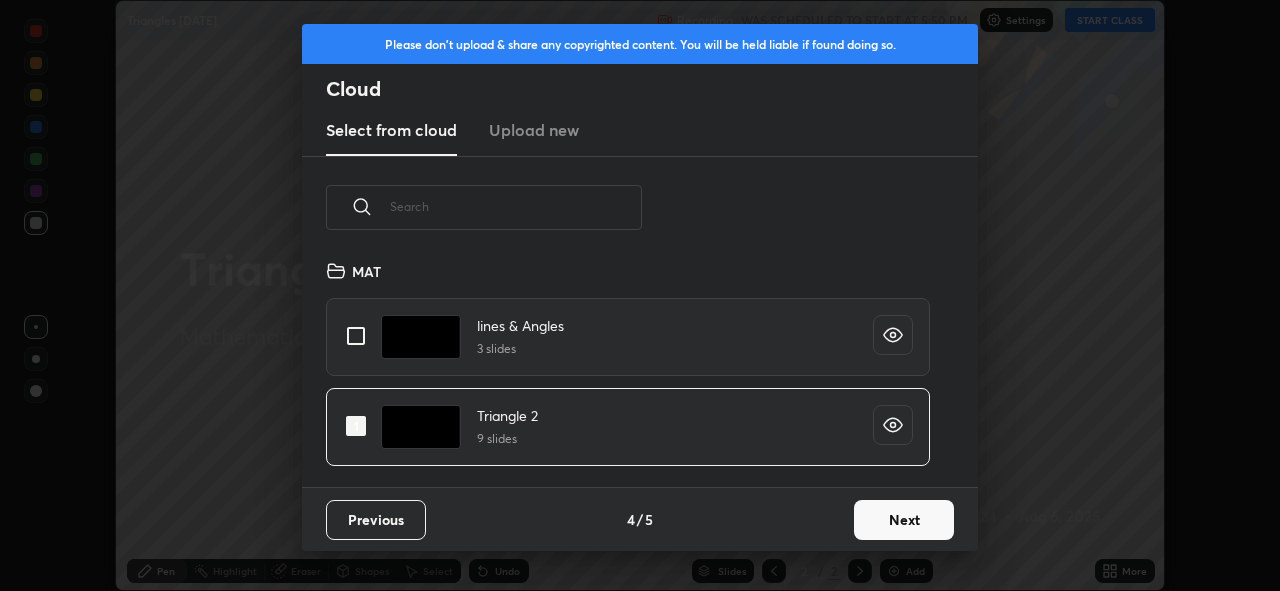 click on "Next" at bounding box center [904, 520] 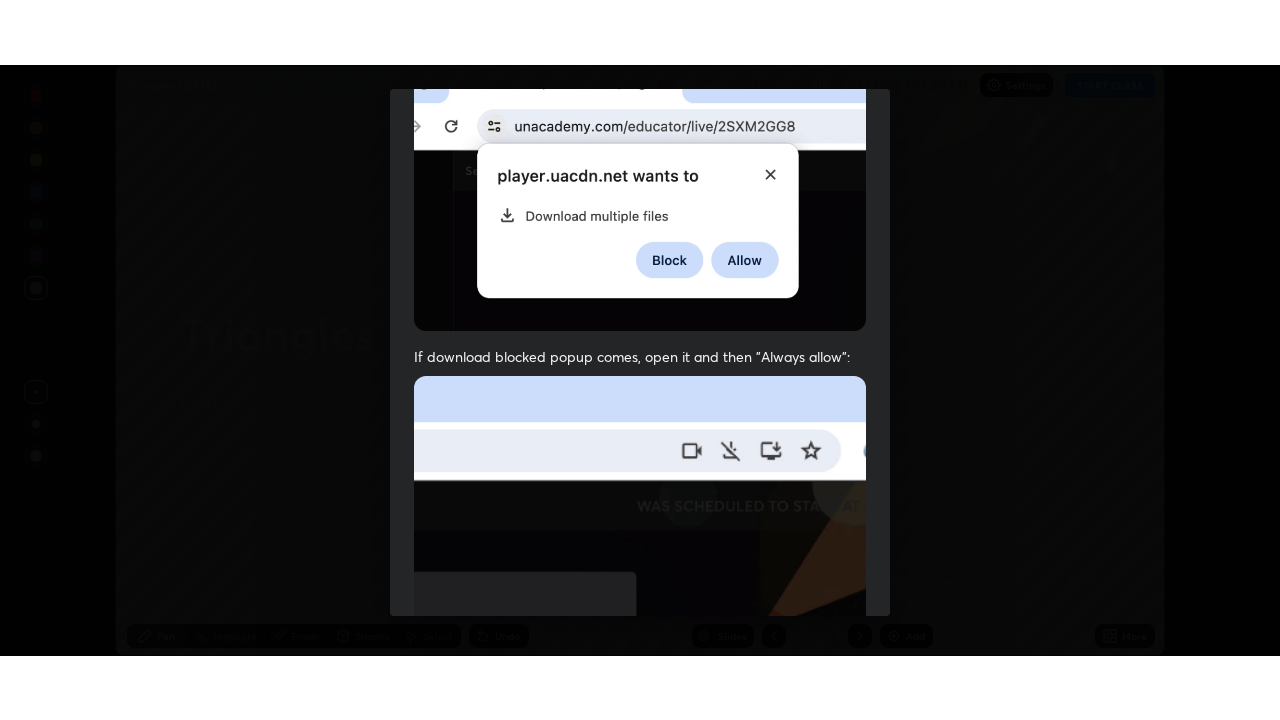 scroll, scrollTop: 473, scrollLeft: 0, axis: vertical 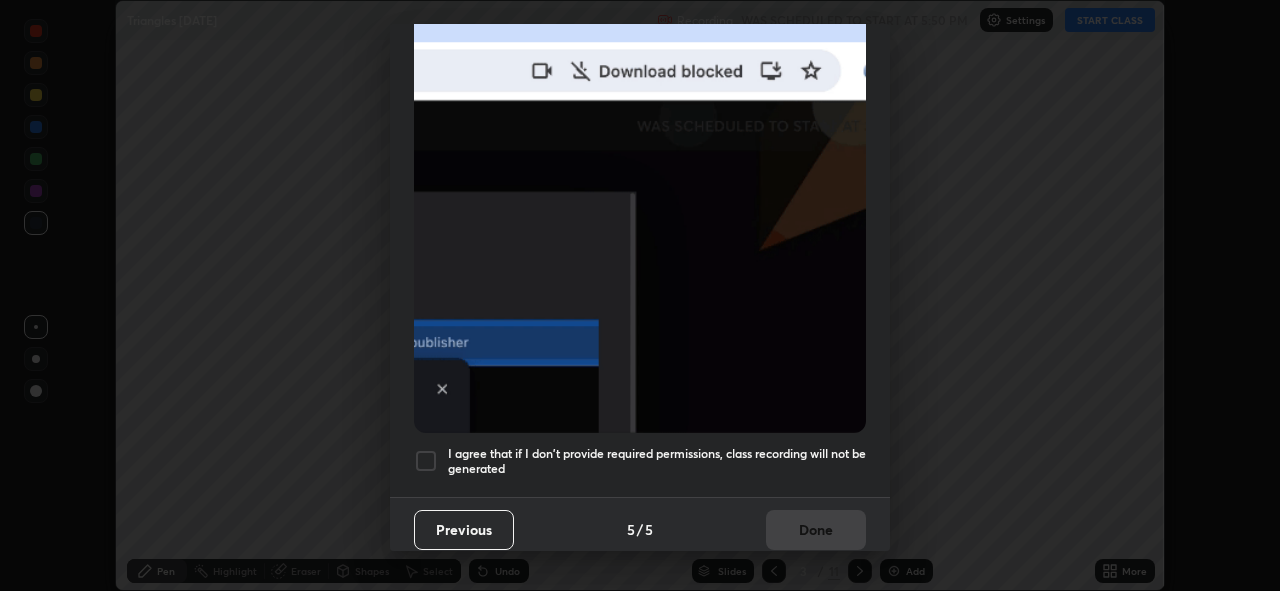 click at bounding box center [426, 461] 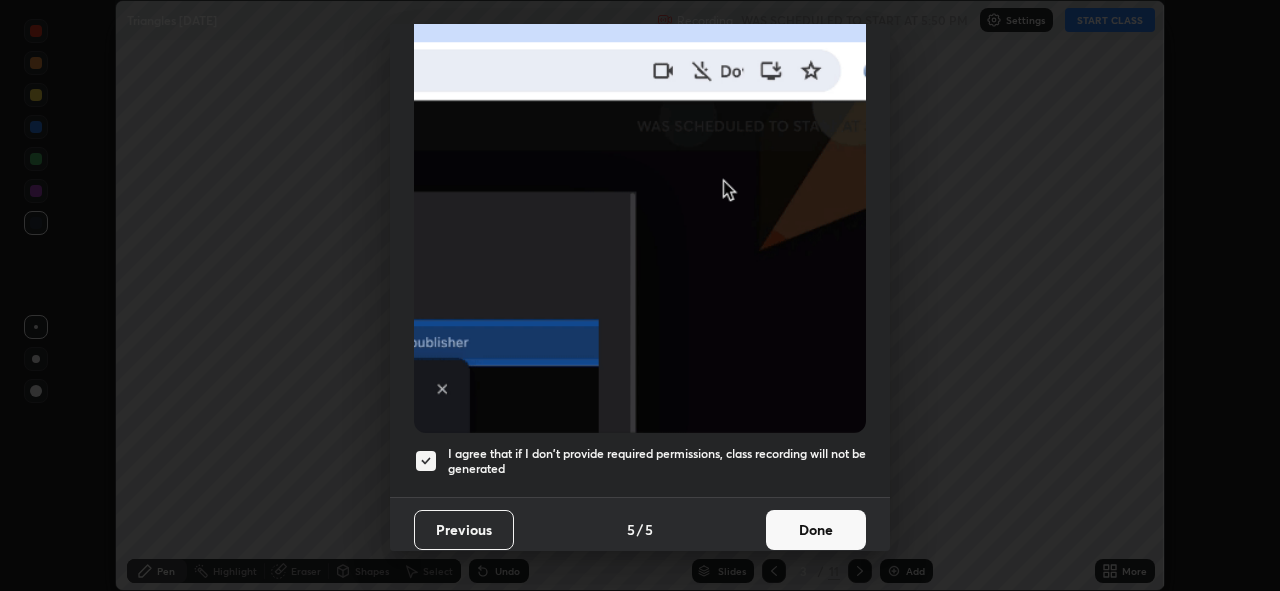 click on "Done" at bounding box center (816, 530) 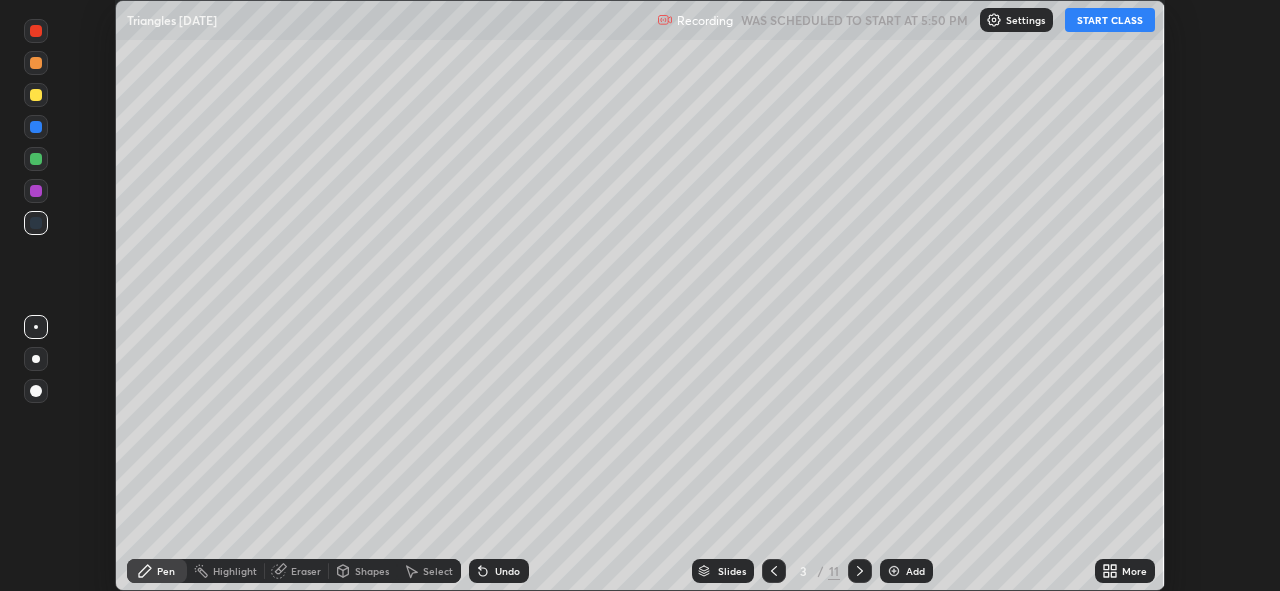 click 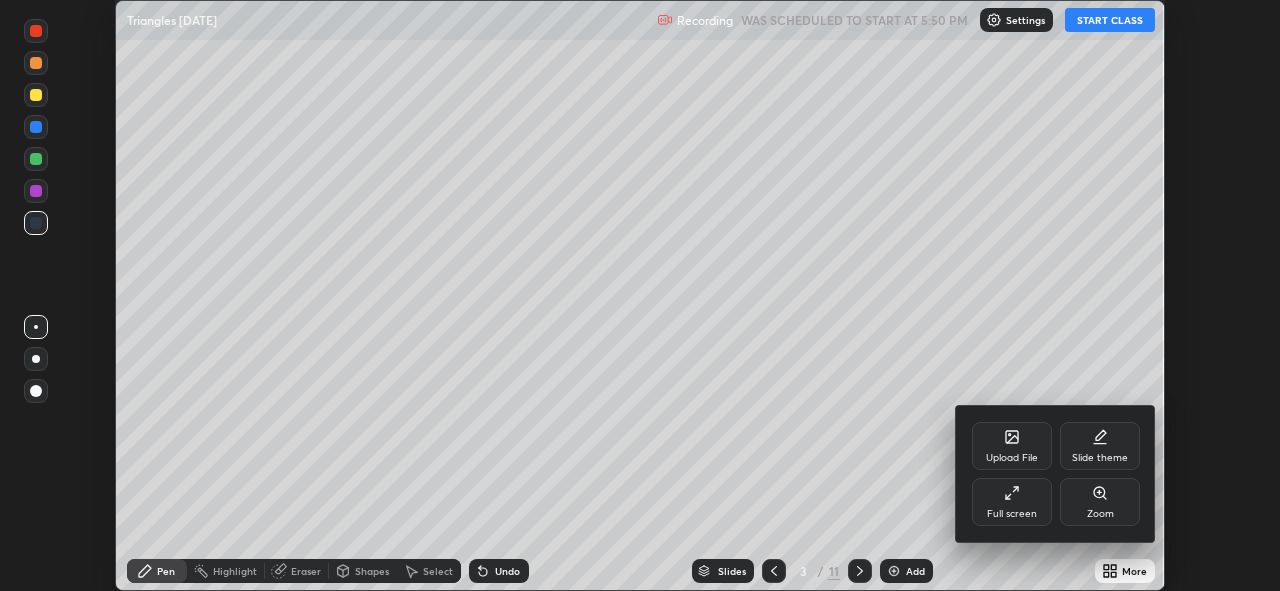 click on "Full screen" at bounding box center [1012, 502] 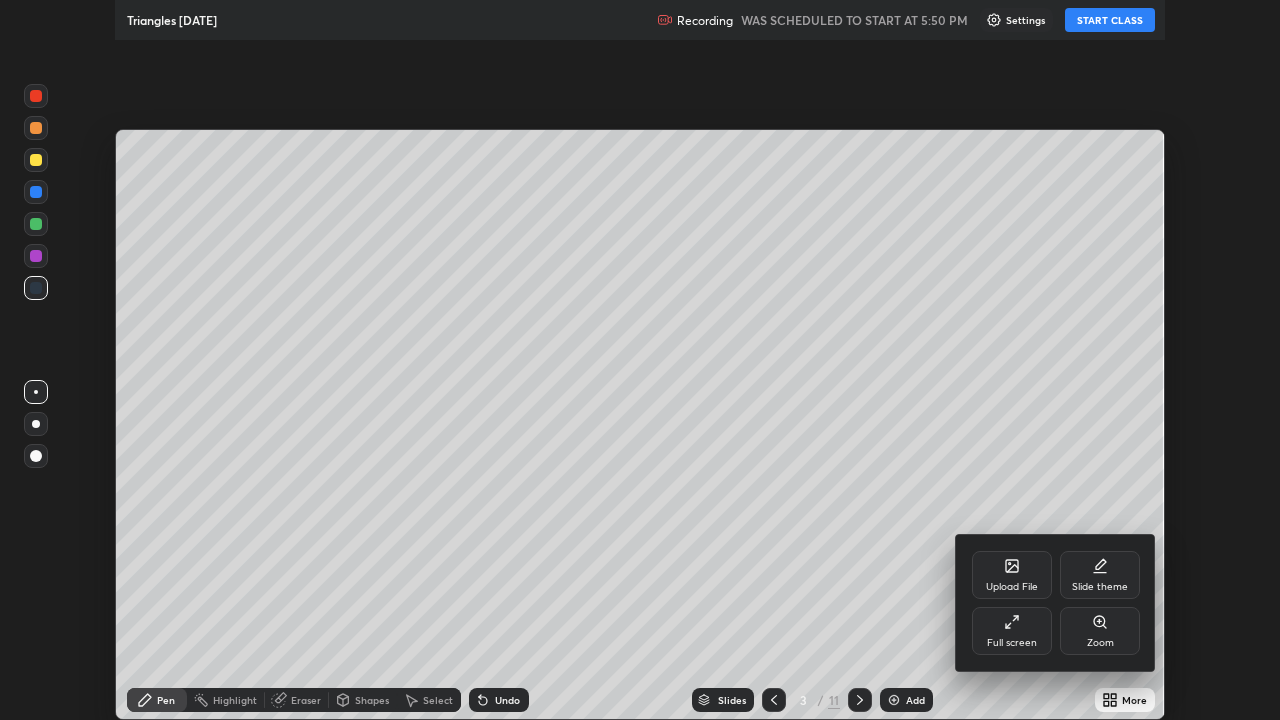 scroll, scrollTop: 99280, scrollLeft: 98720, axis: both 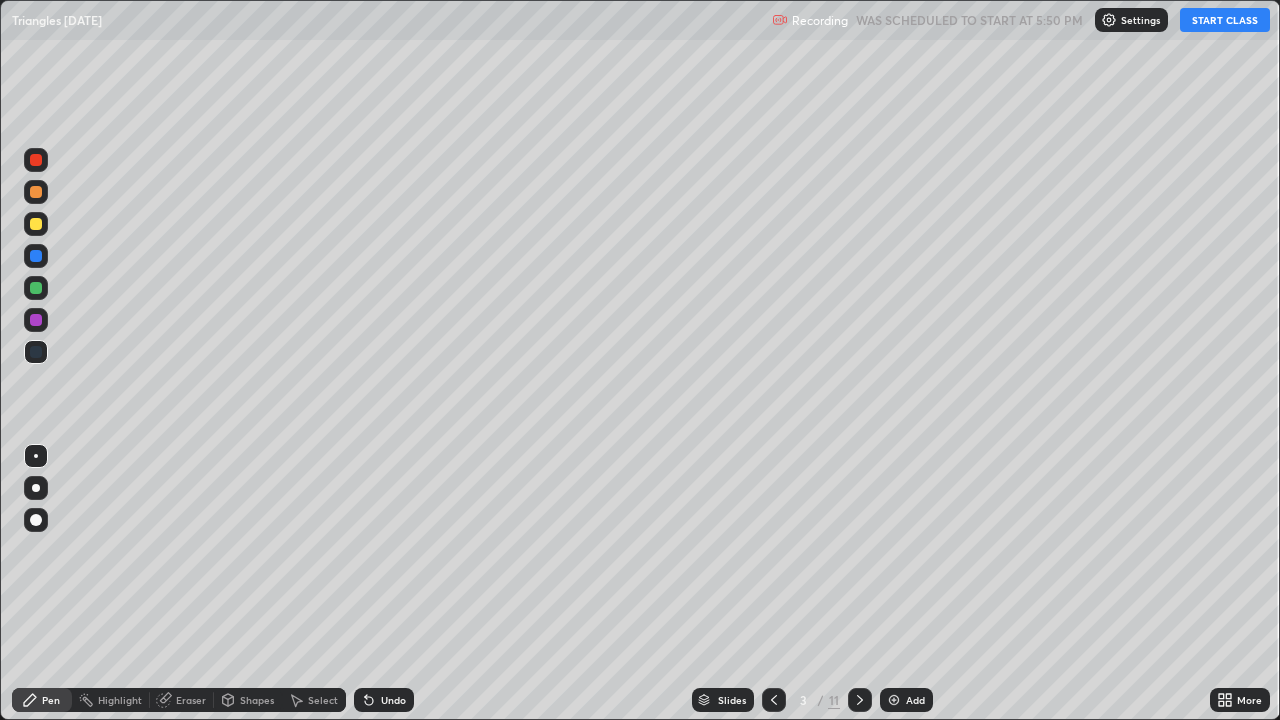 click on "START CLASS" at bounding box center (1225, 20) 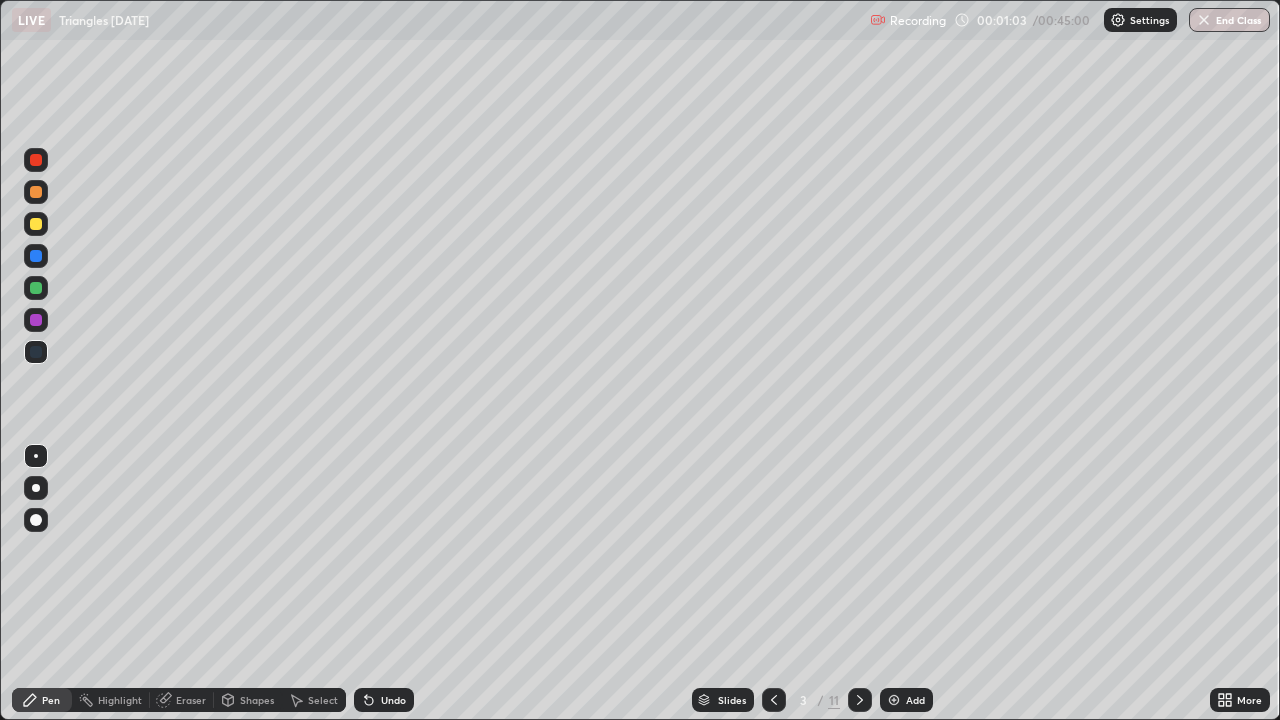 click at bounding box center [36, 288] 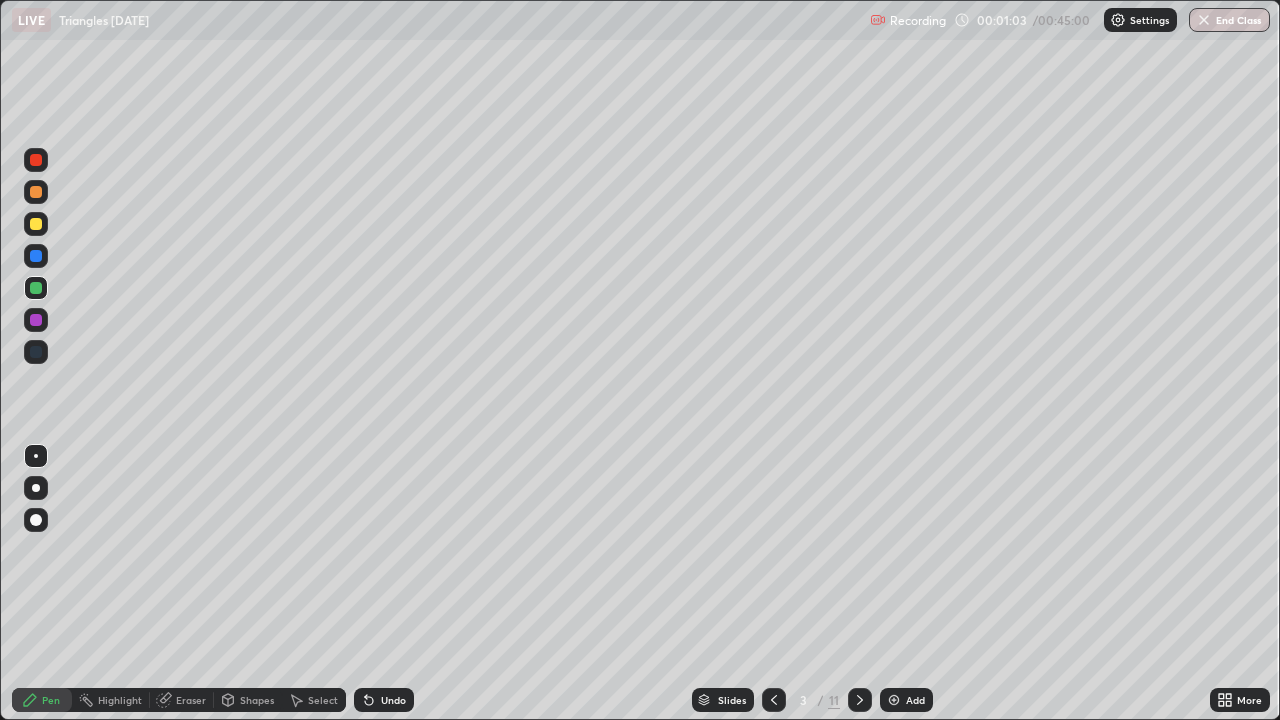 click at bounding box center [36, 288] 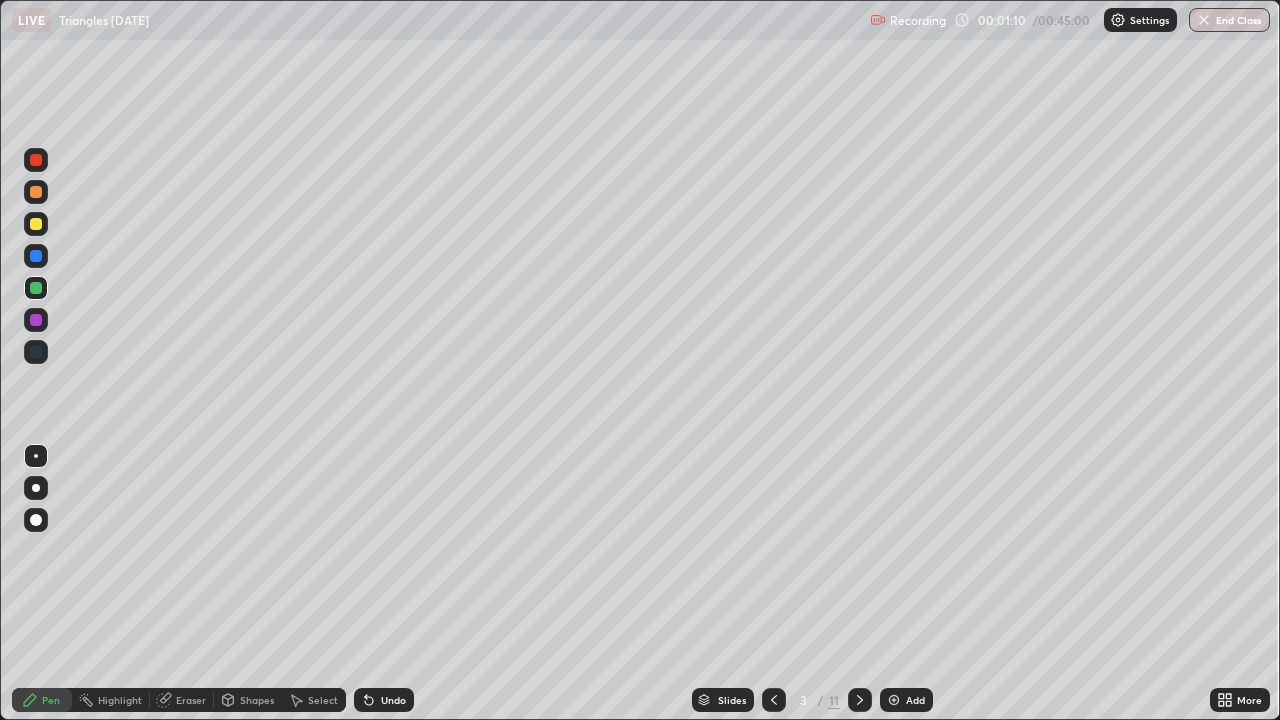 click 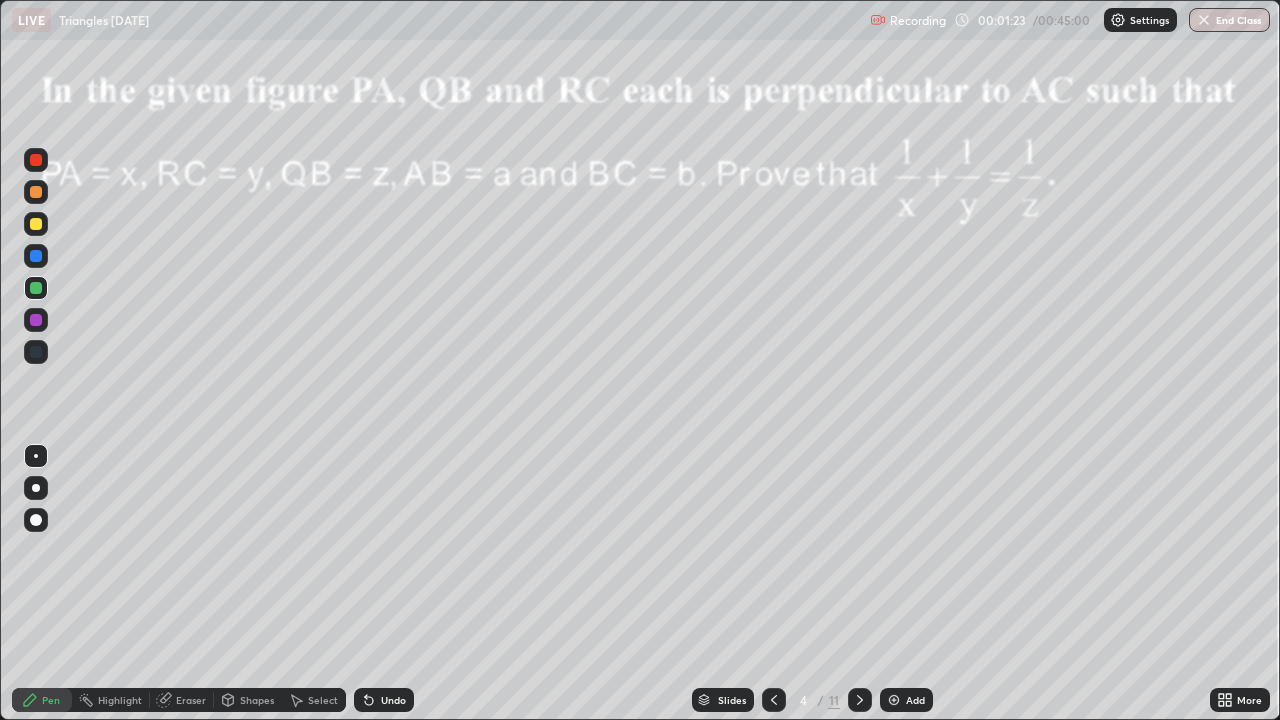 click at bounding box center (36, 288) 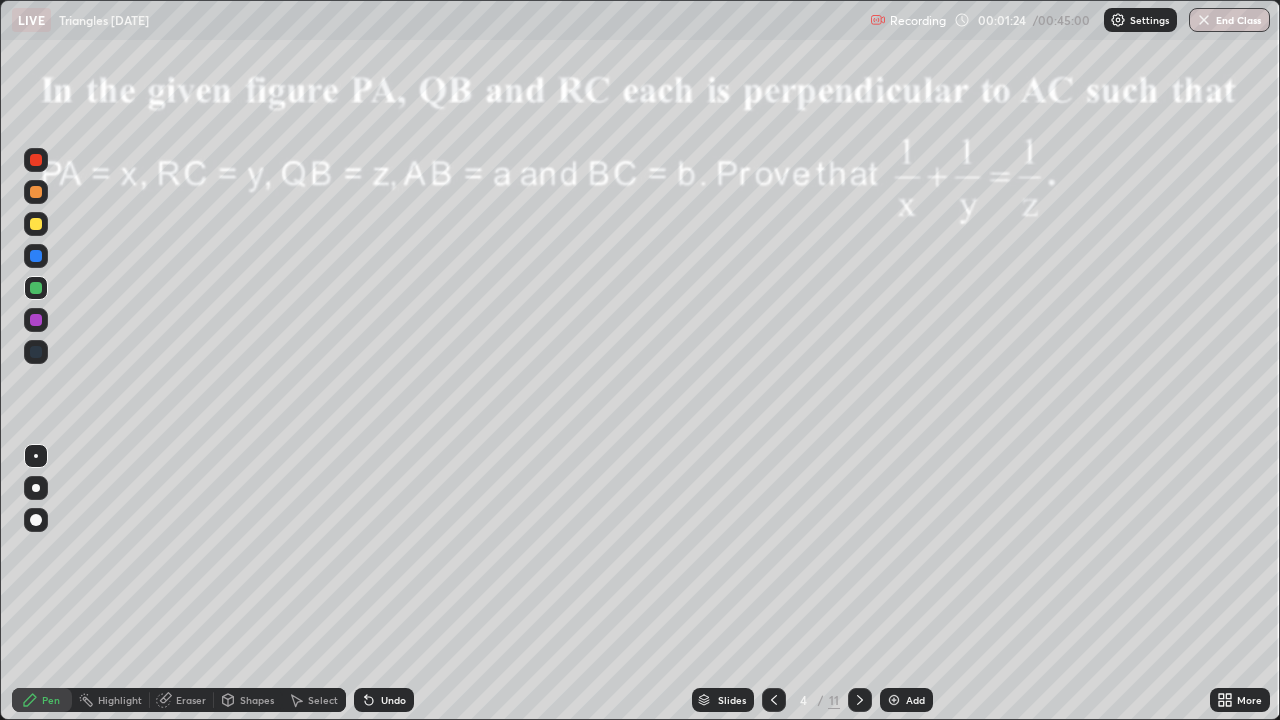 click on "Highlight" at bounding box center (120, 700) 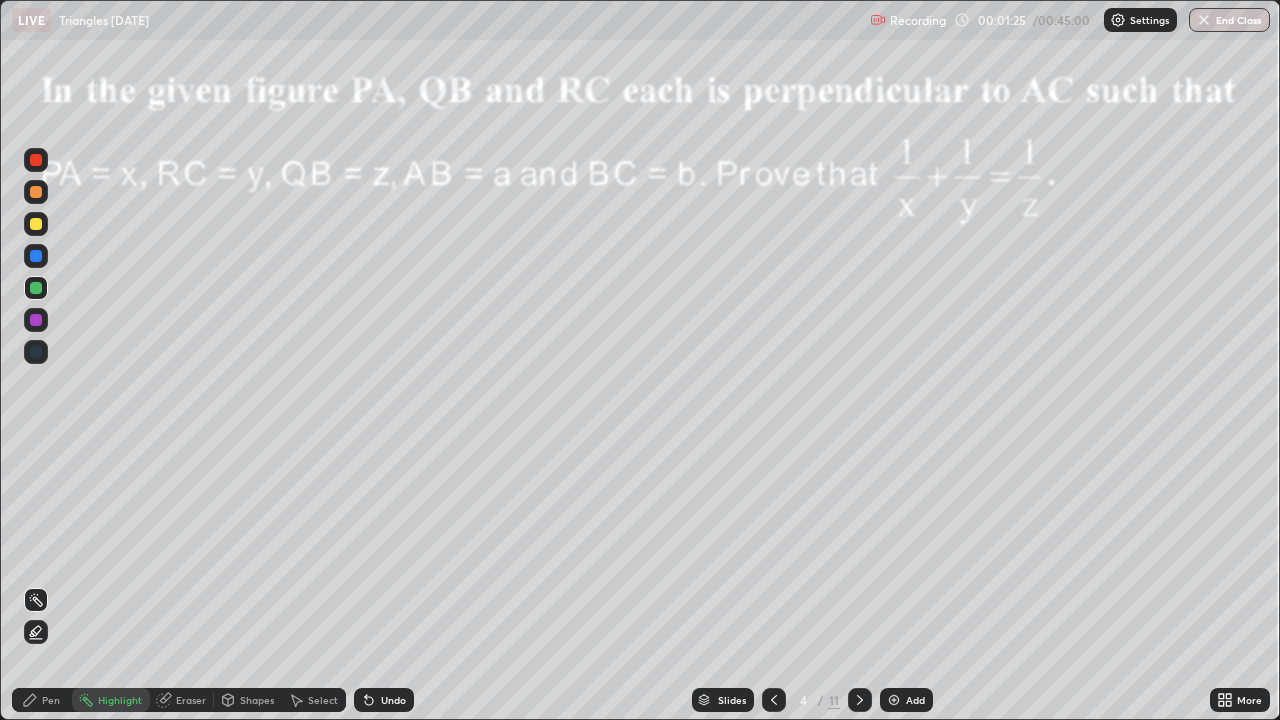 click 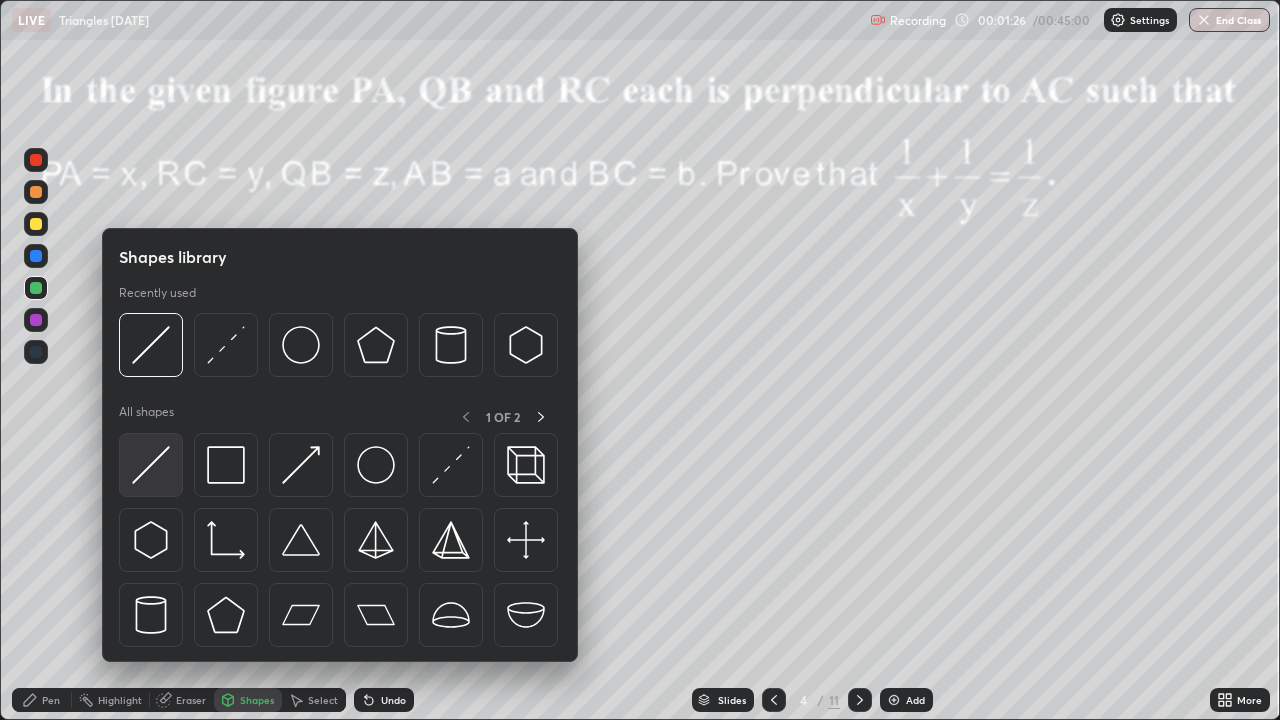 click at bounding box center (151, 465) 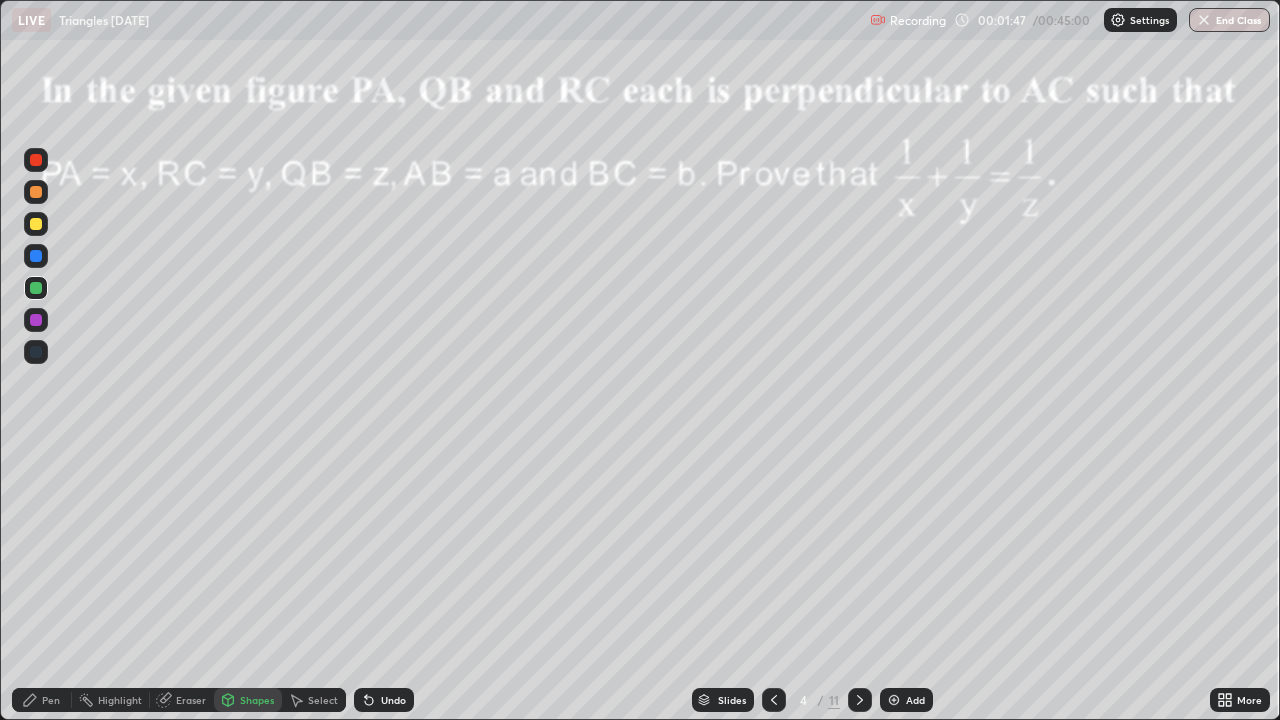 click at bounding box center (36, 224) 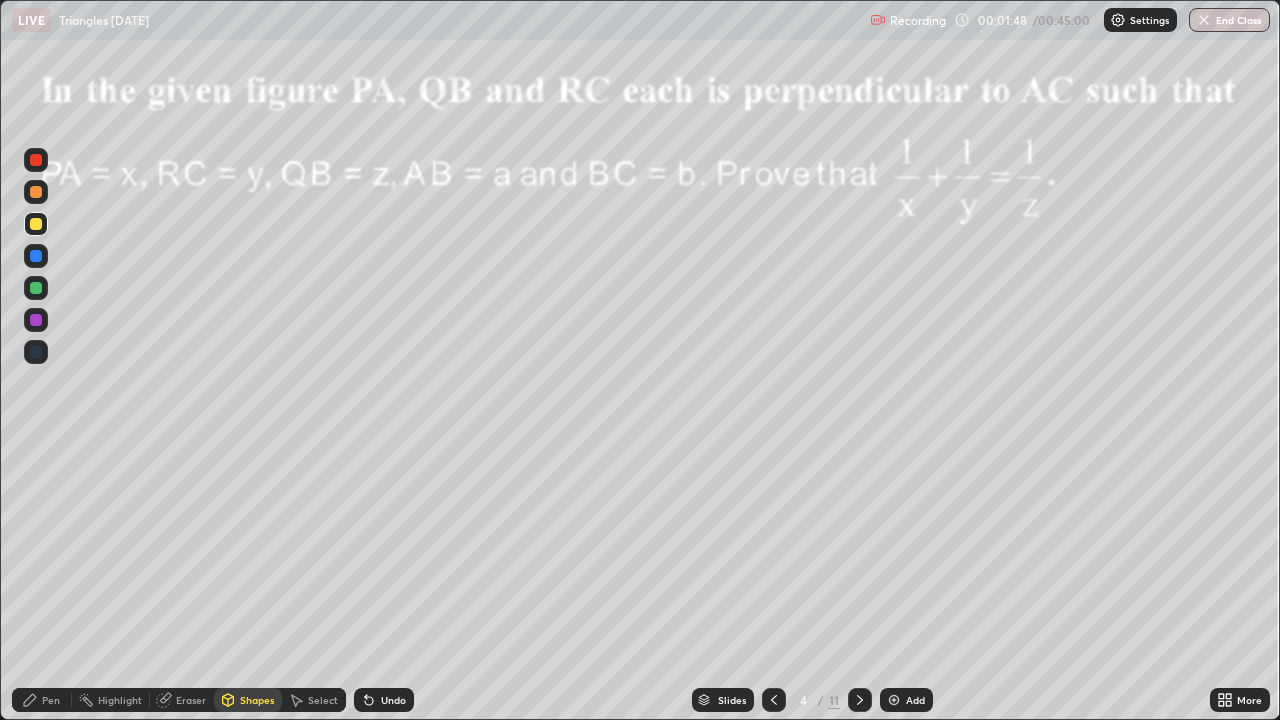click 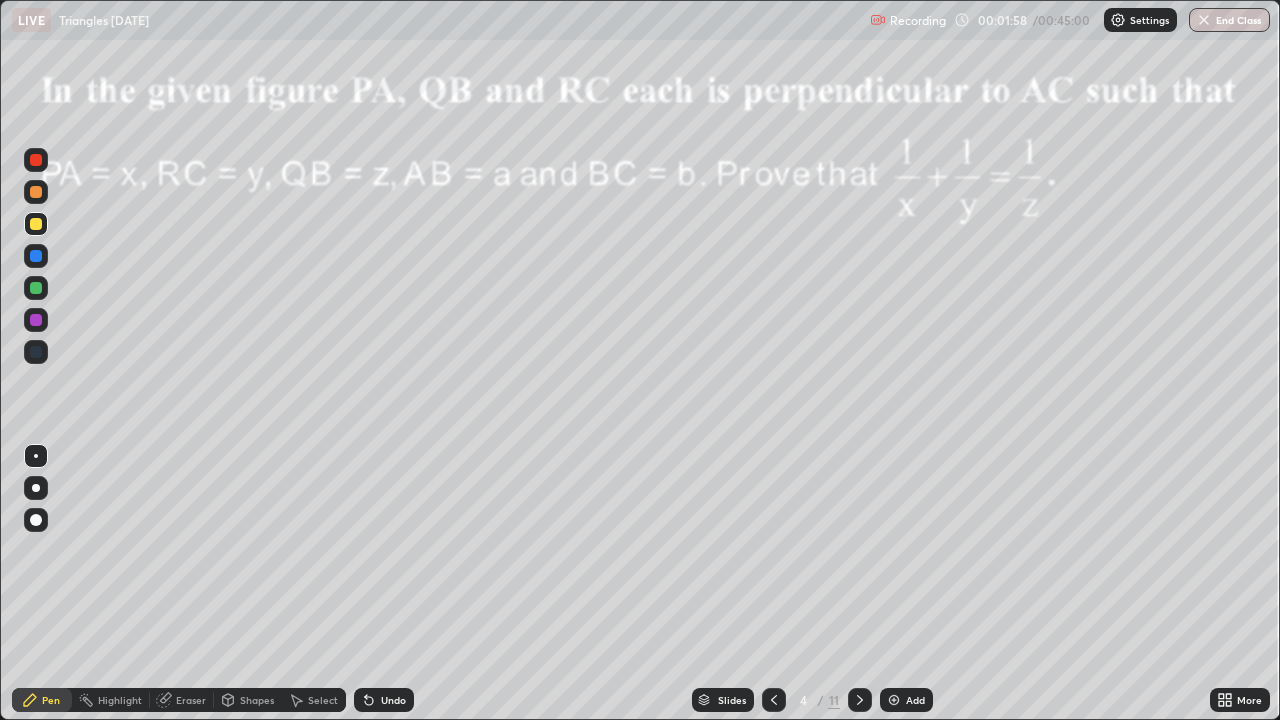 click 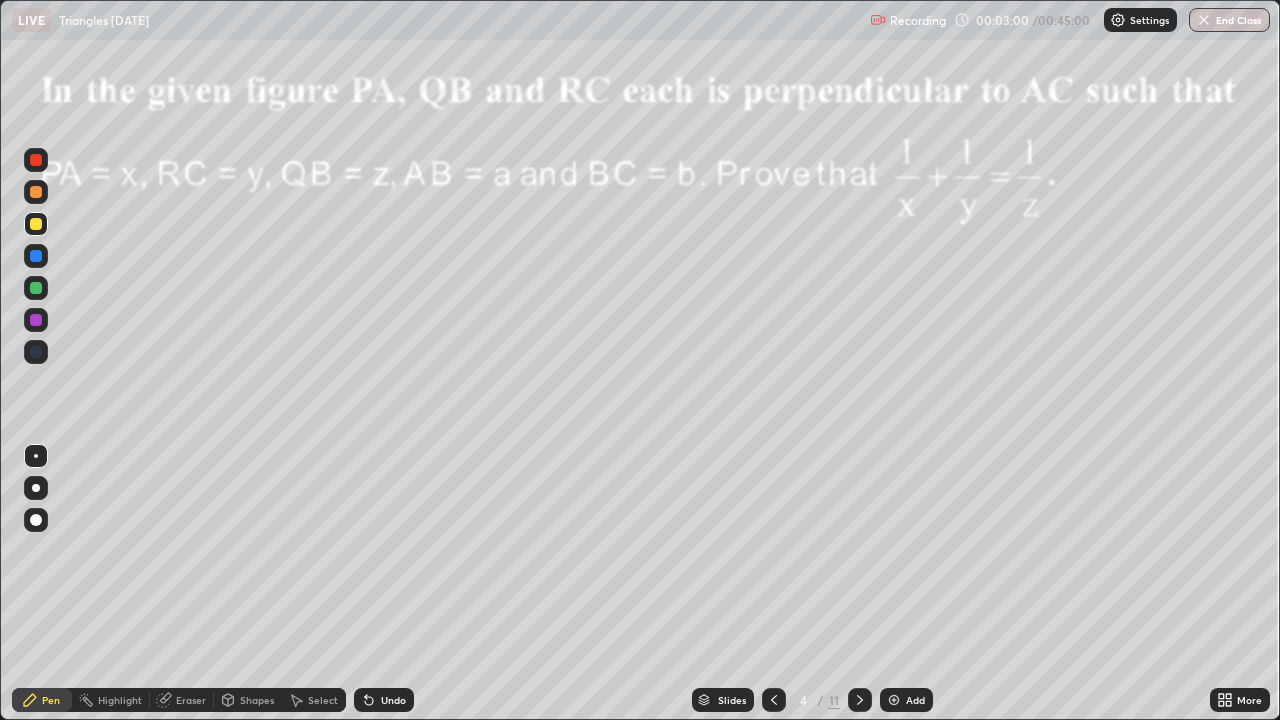 click at bounding box center [36, 160] 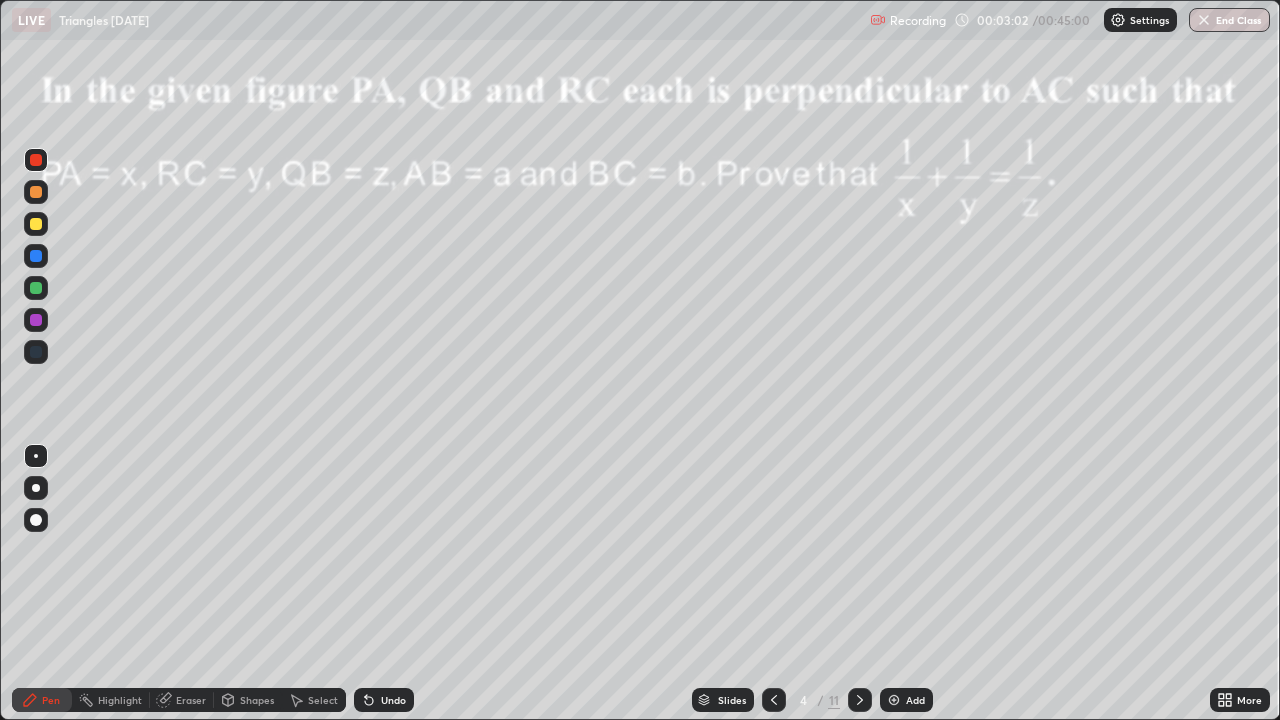click on "Highlight" at bounding box center [120, 700] 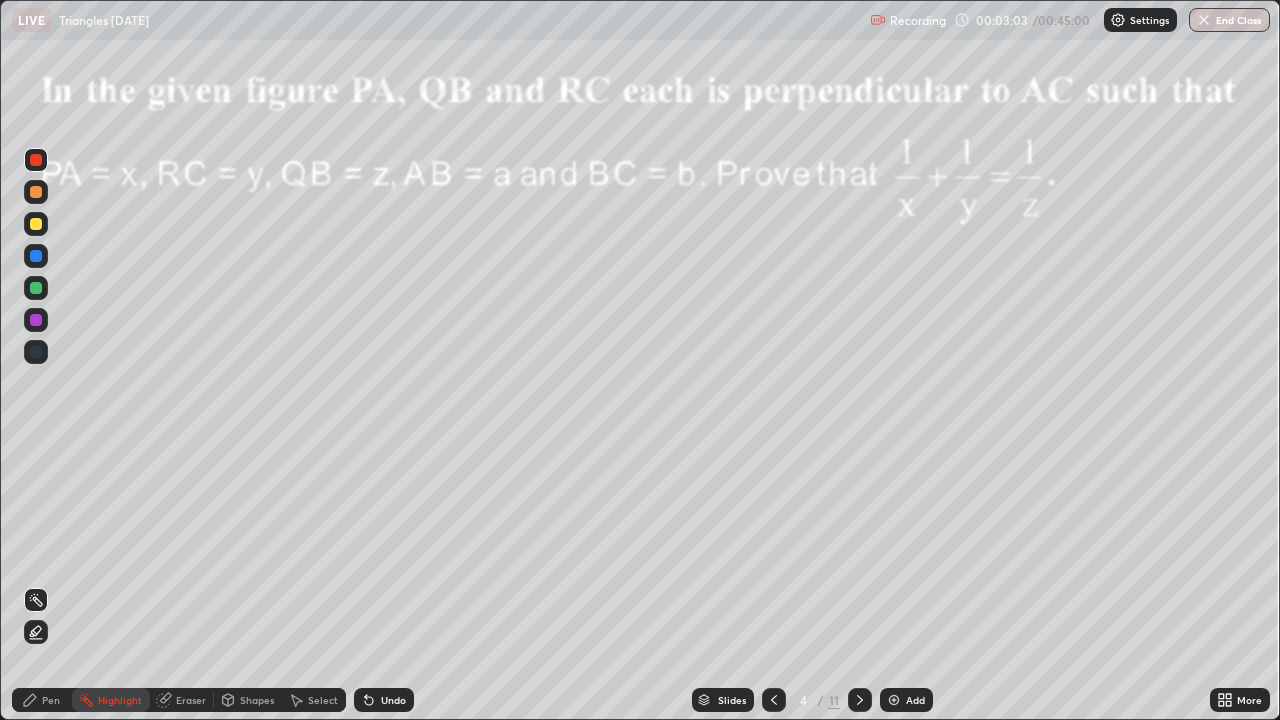 click 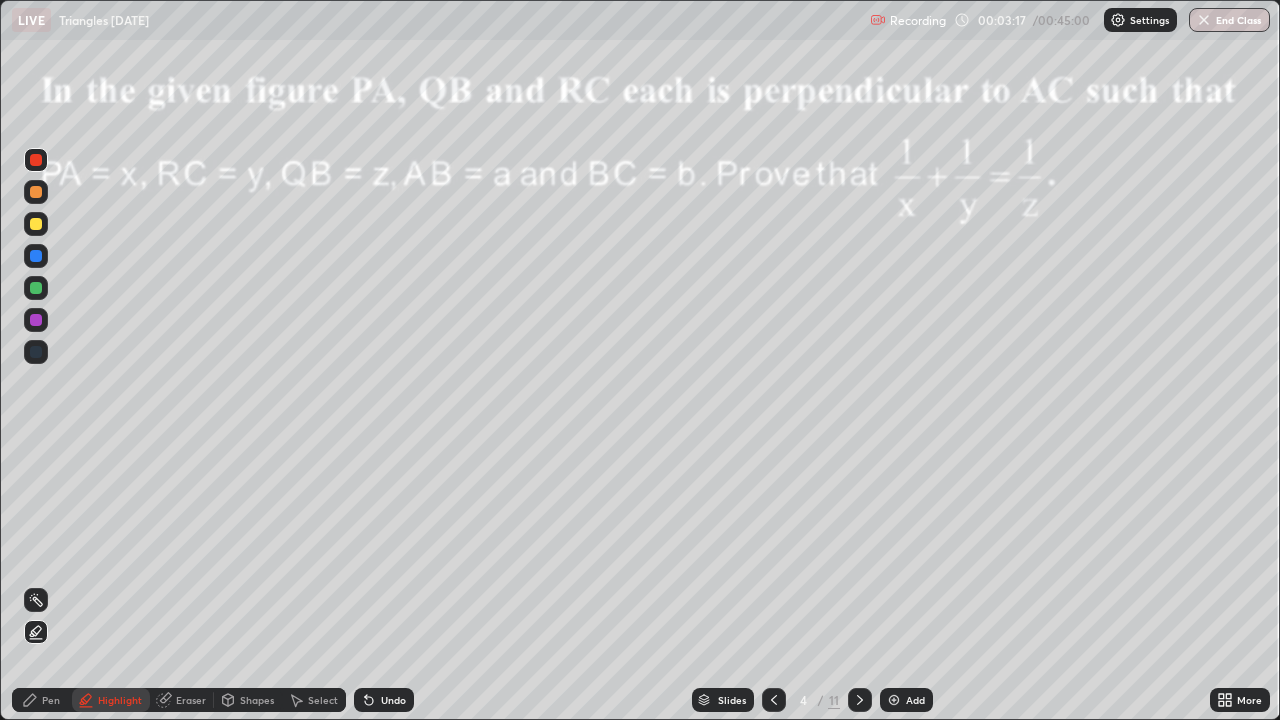 click at bounding box center [36, 288] 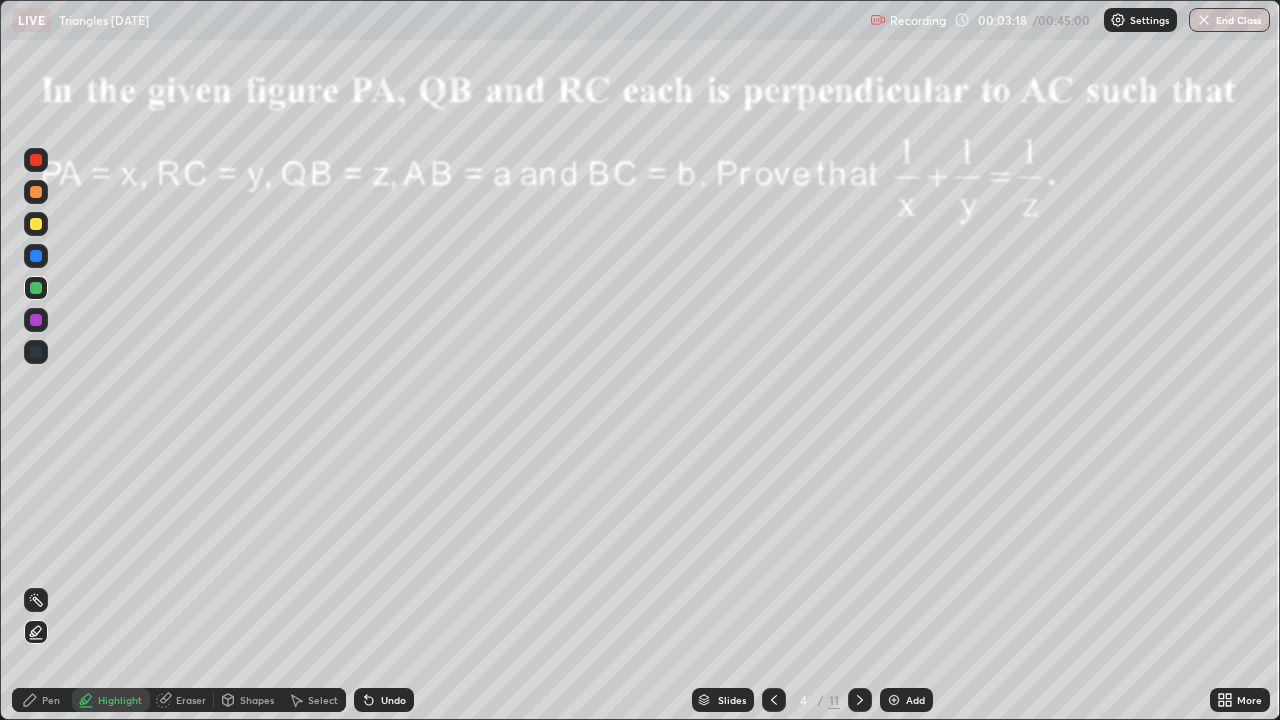 click 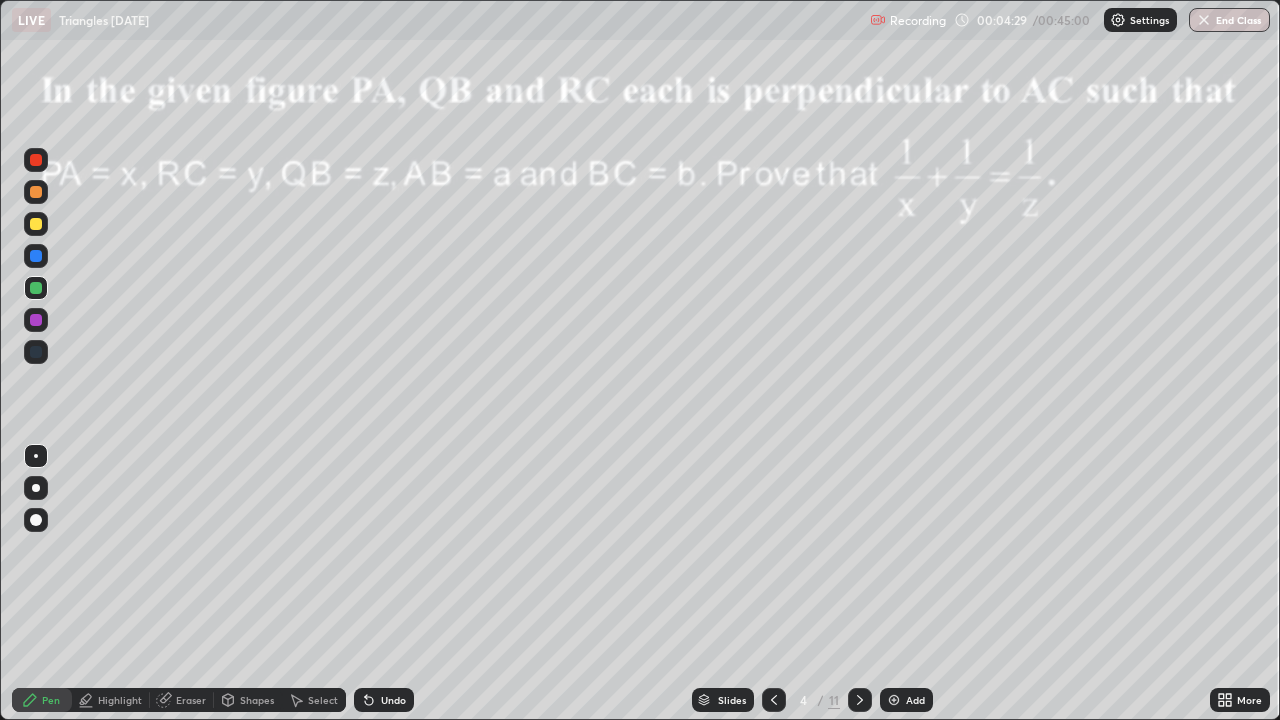 click at bounding box center (36, 224) 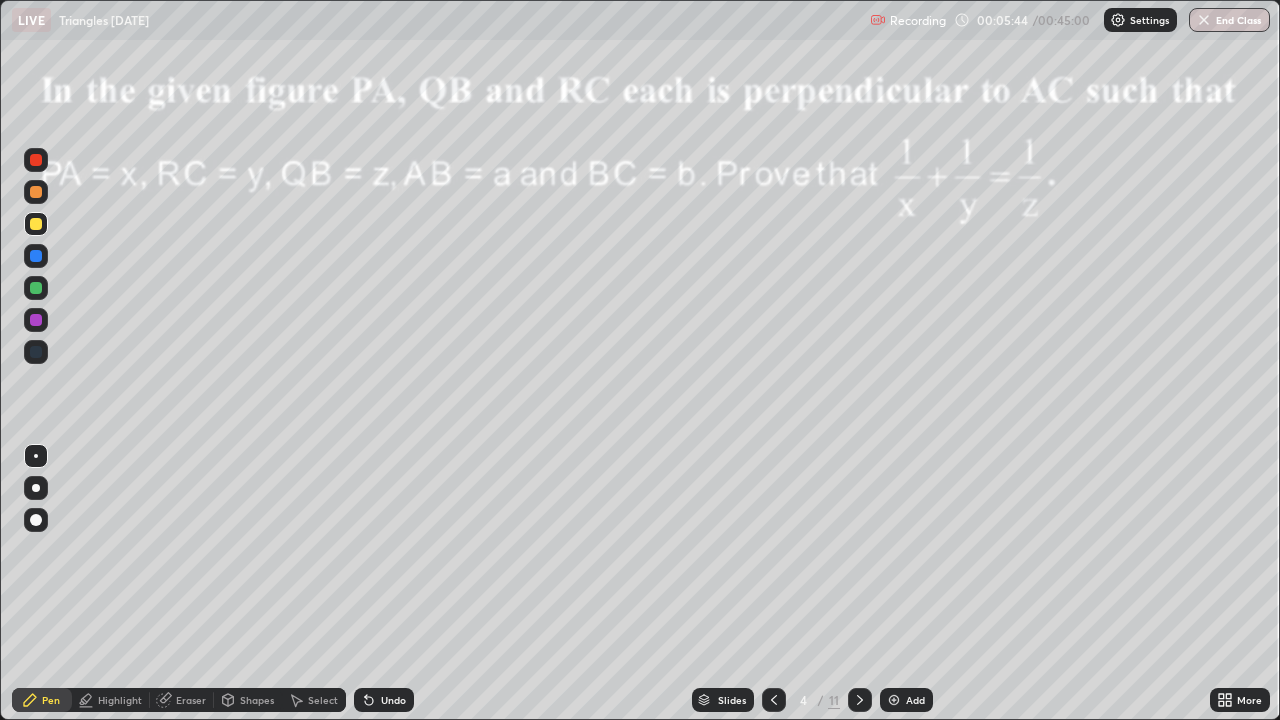 click at bounding box center (36, 320) 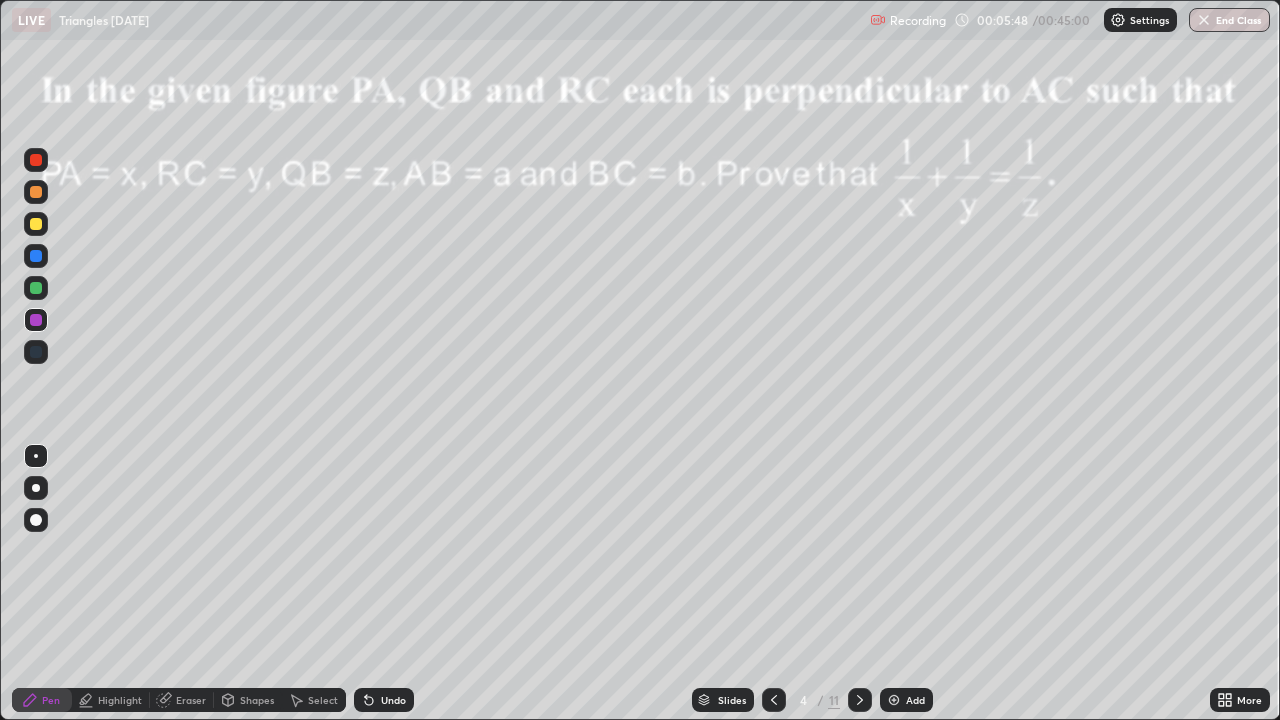 click on "Highlight" at bounding box center (120, 700) 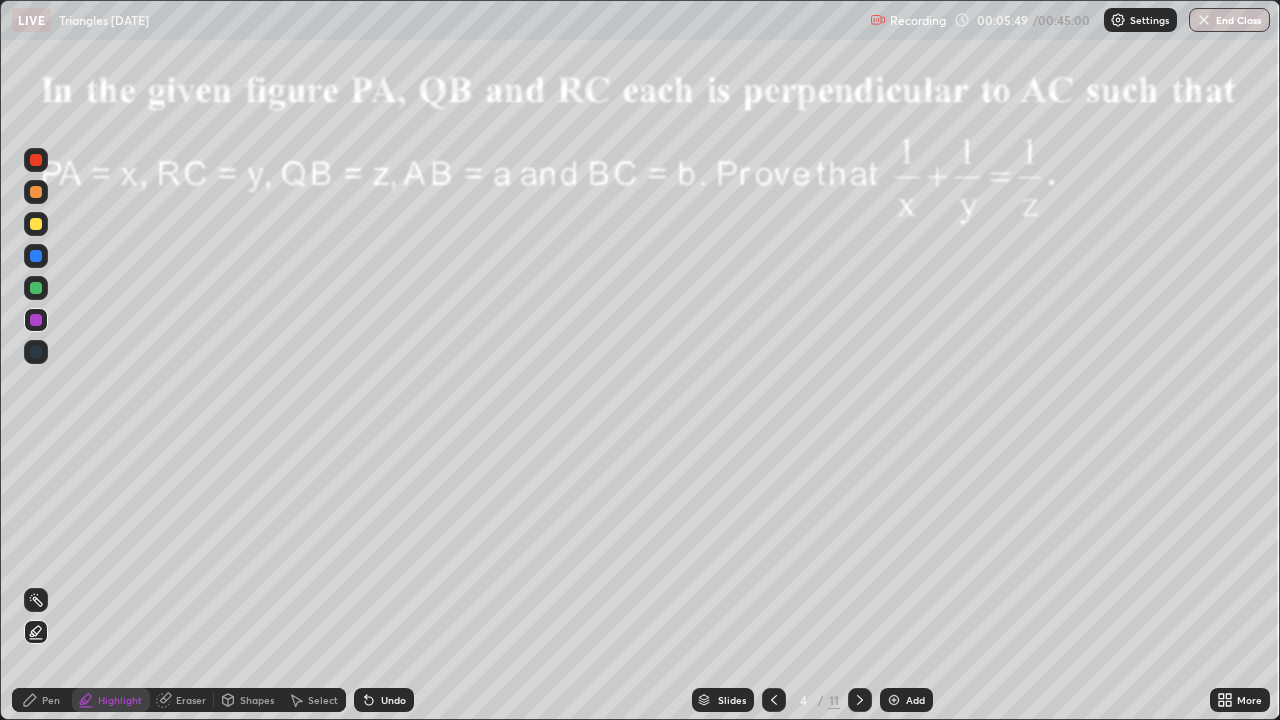 click 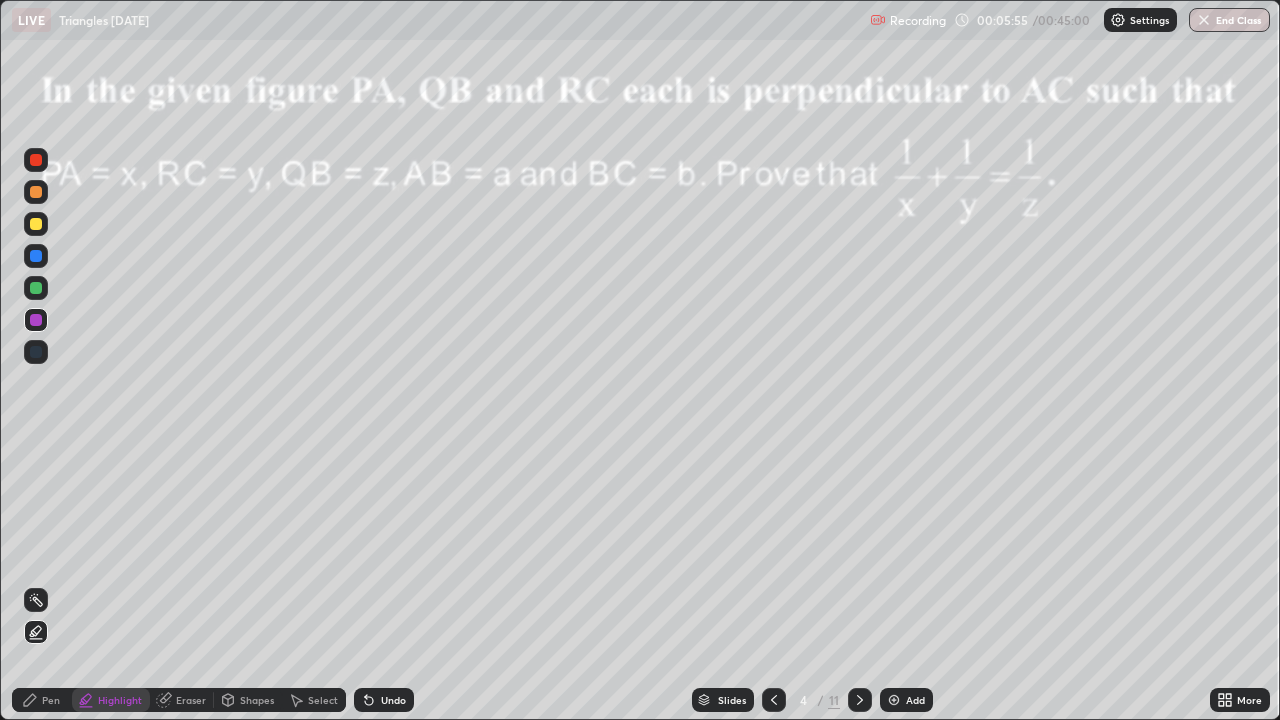 click at bounding box center (36, 320) 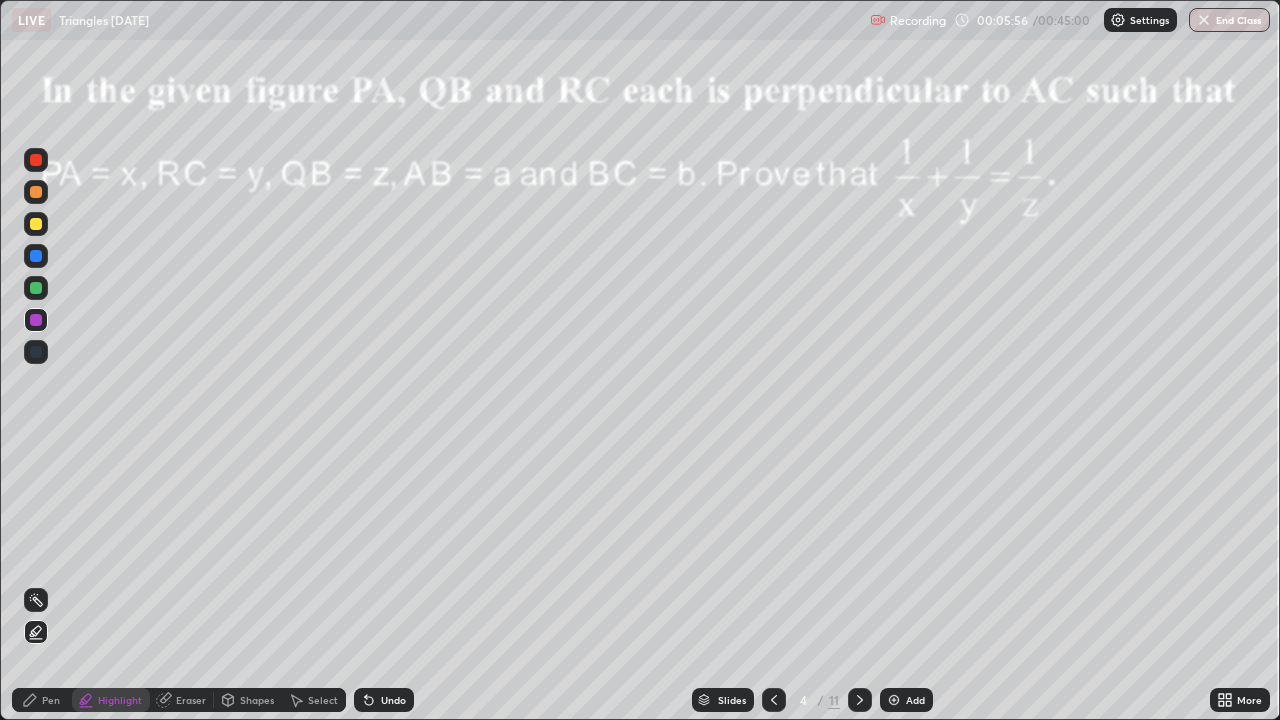 click at bounding box center [36, 224] 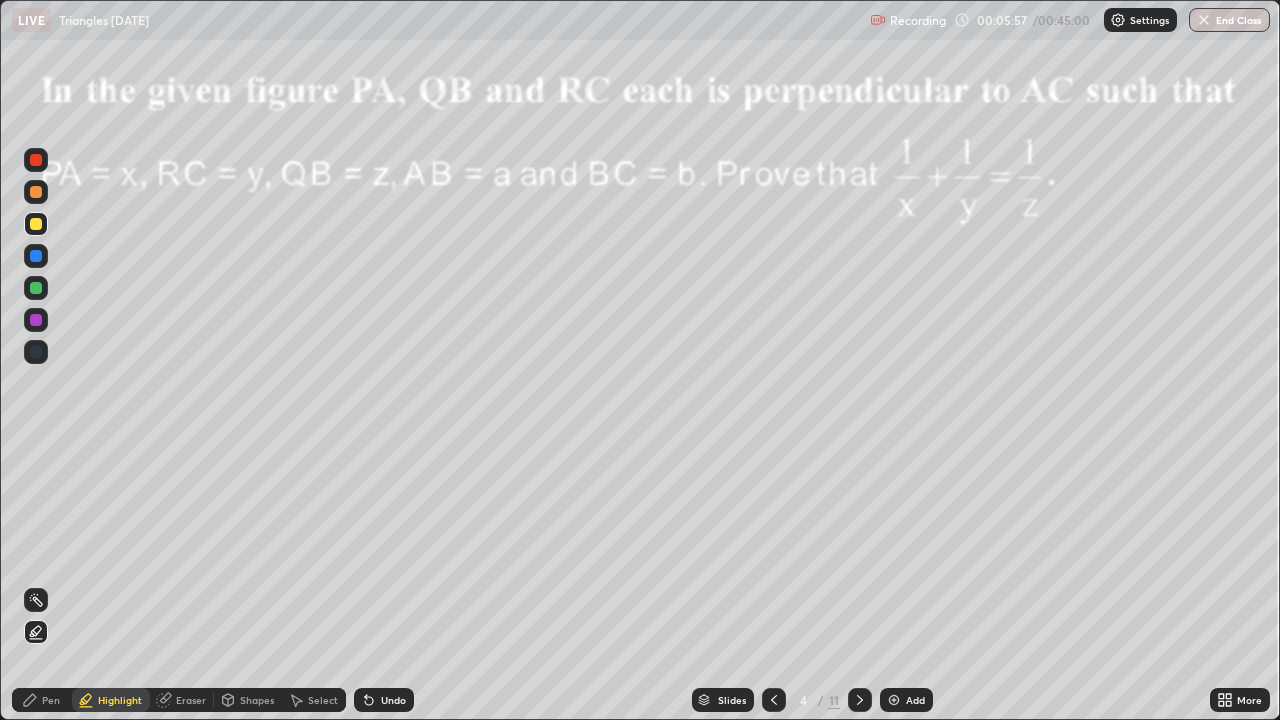 click at bounding box center (36, 224) 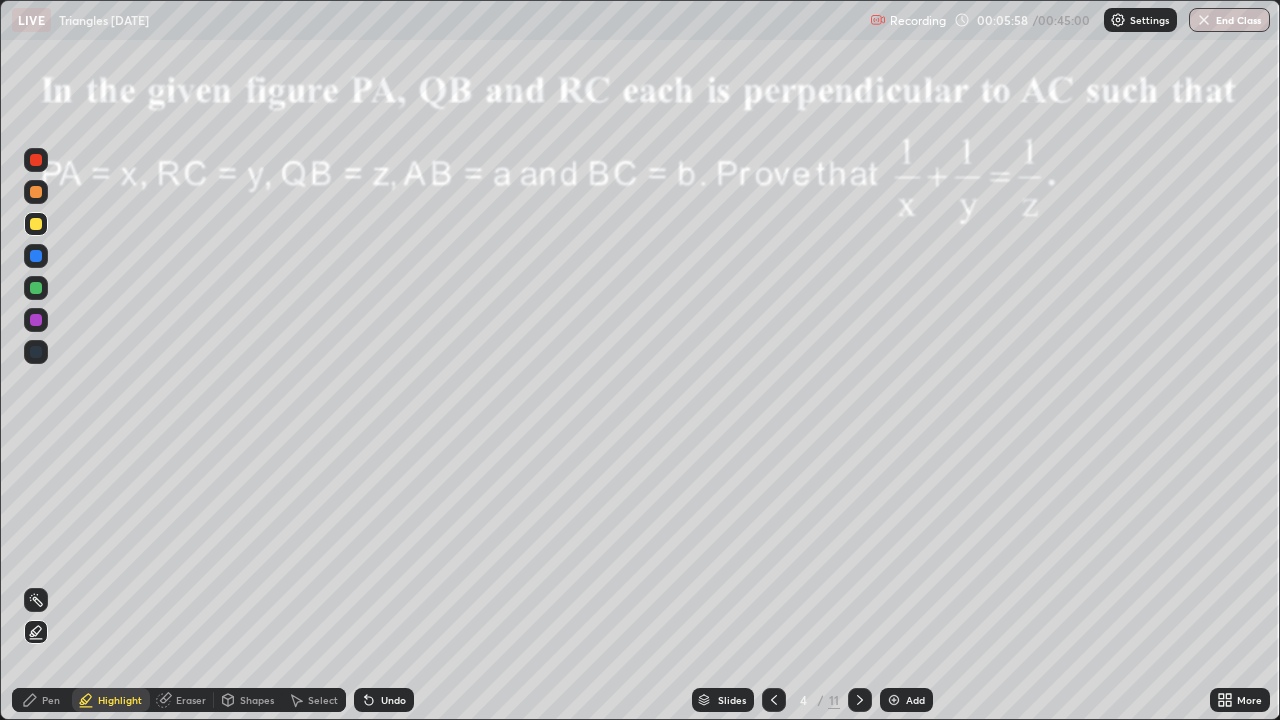 click 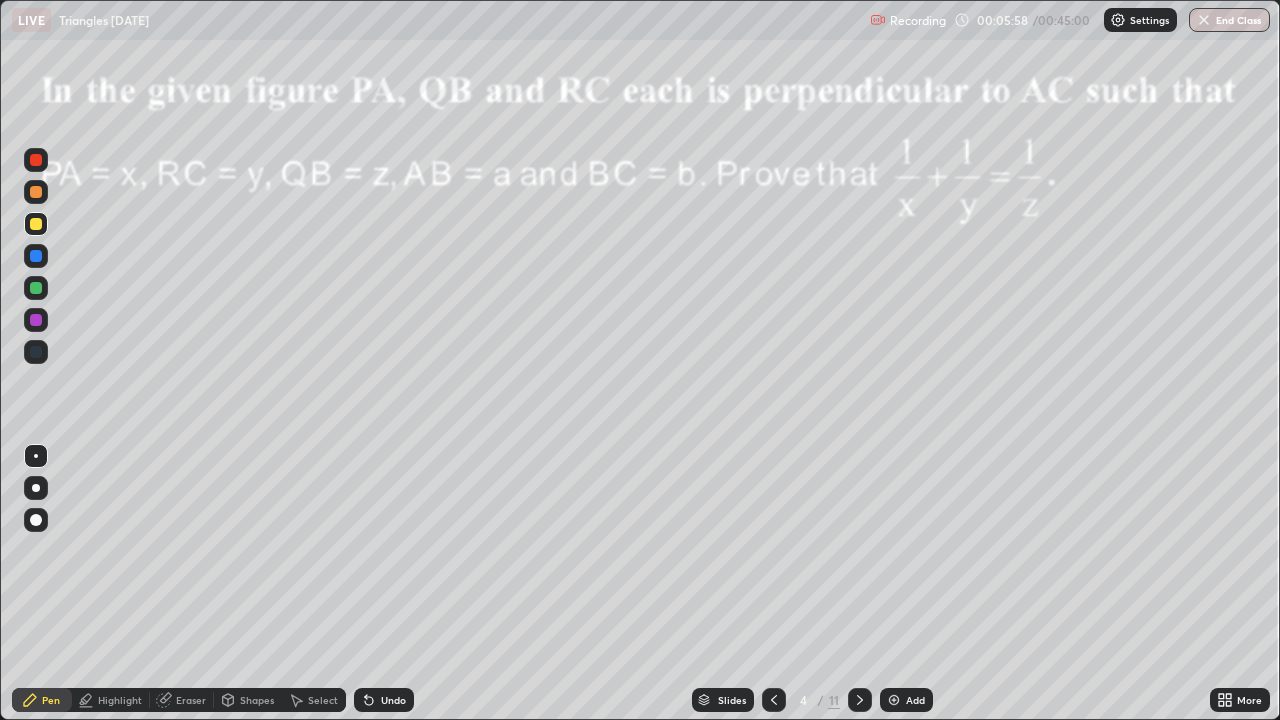 click 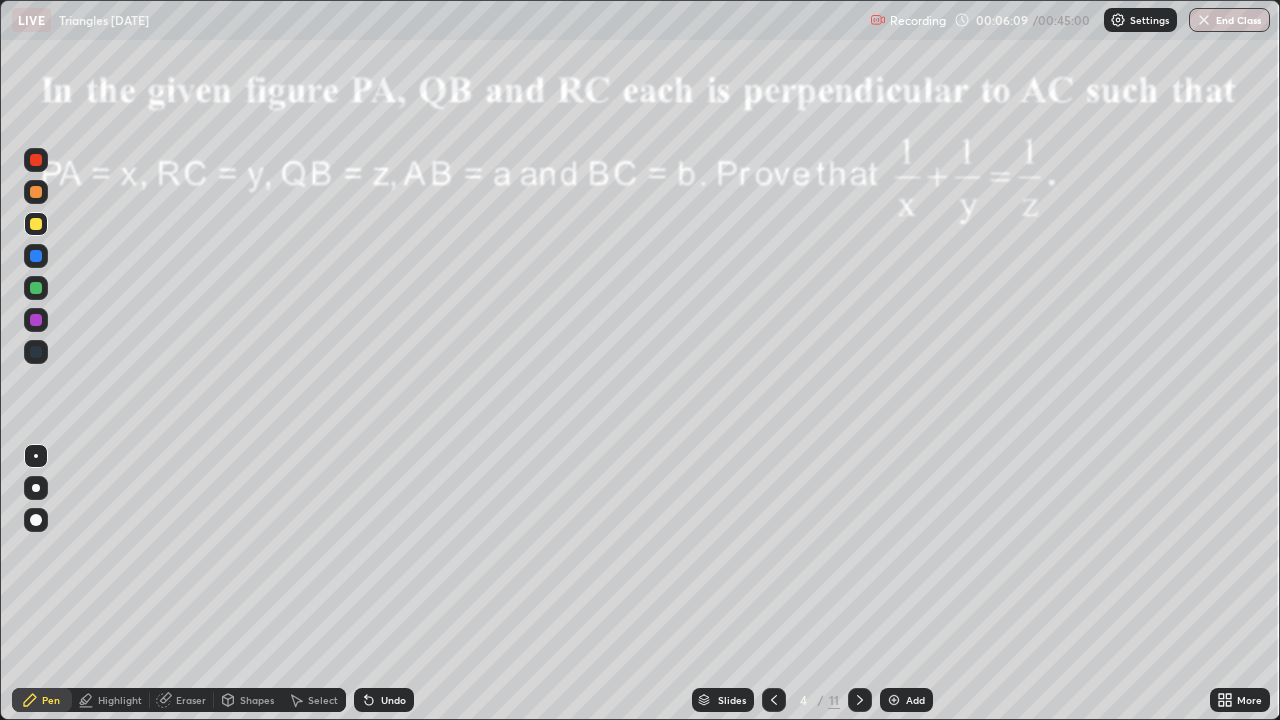 click at bounding box center [36, 192] 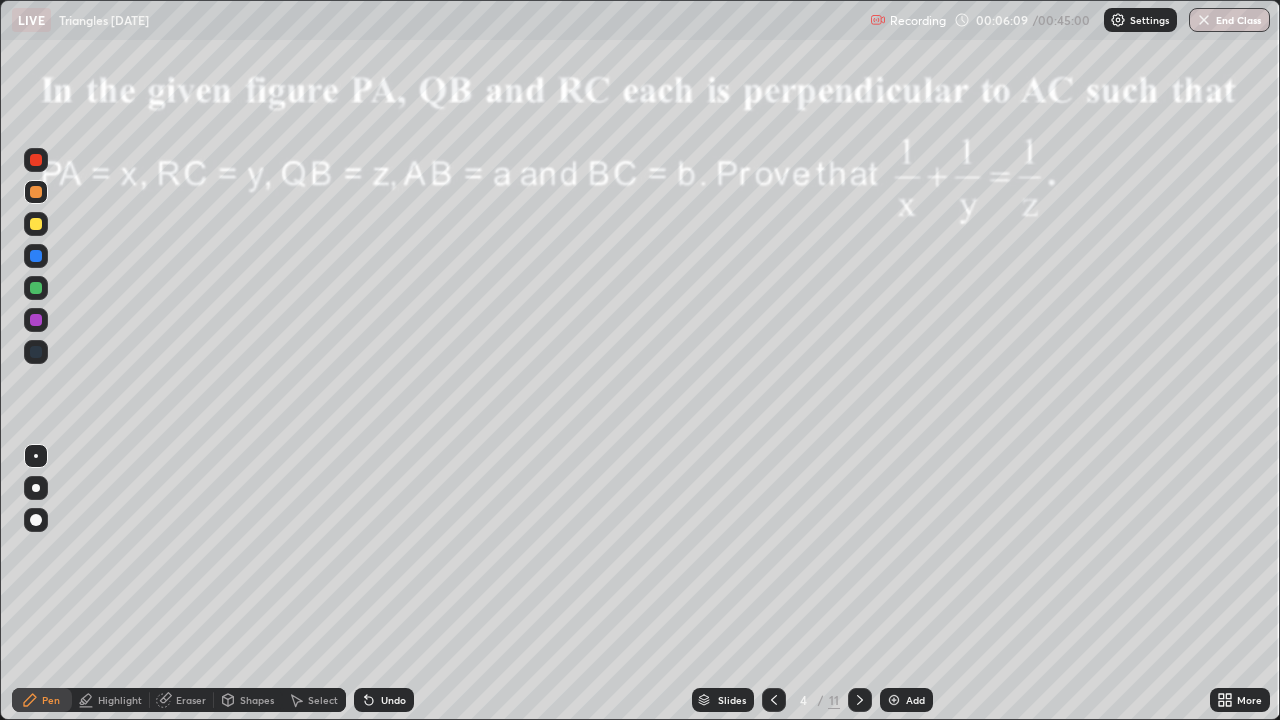 click at bounding box center (36, 192) 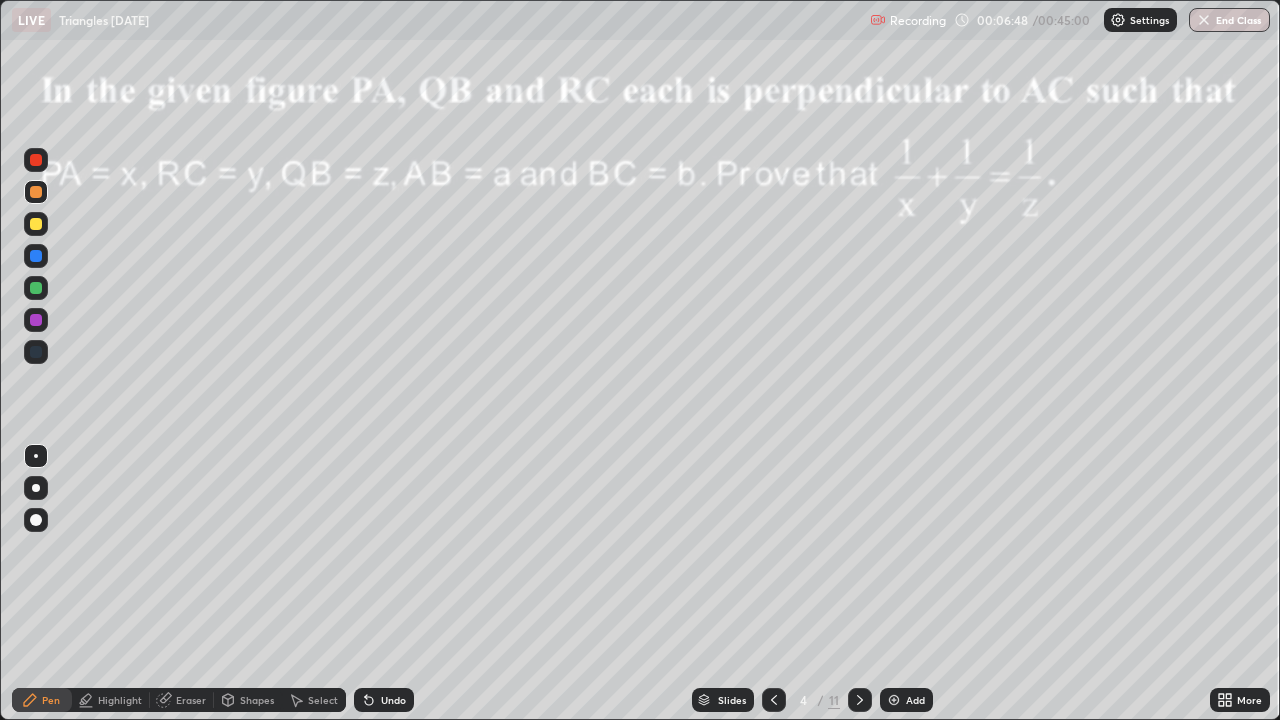 click on "Undo" at bounding box center [380, 700] 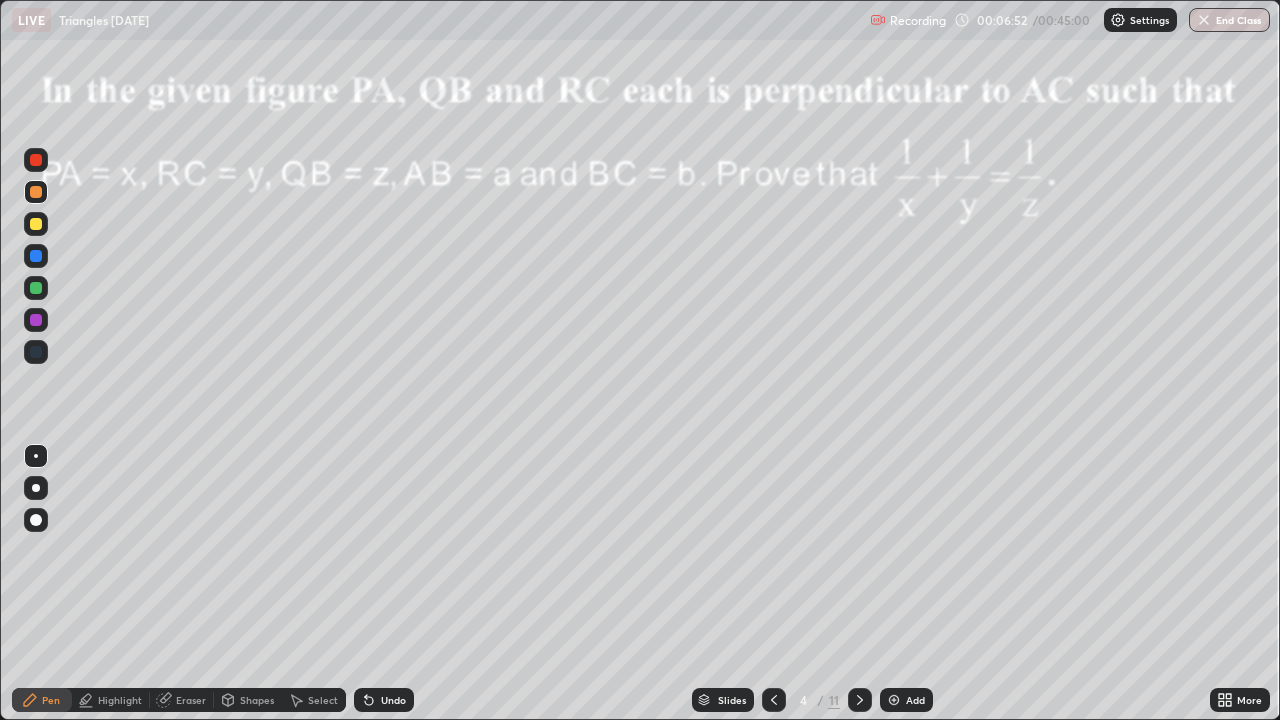 click at bounding box center [36, 160] 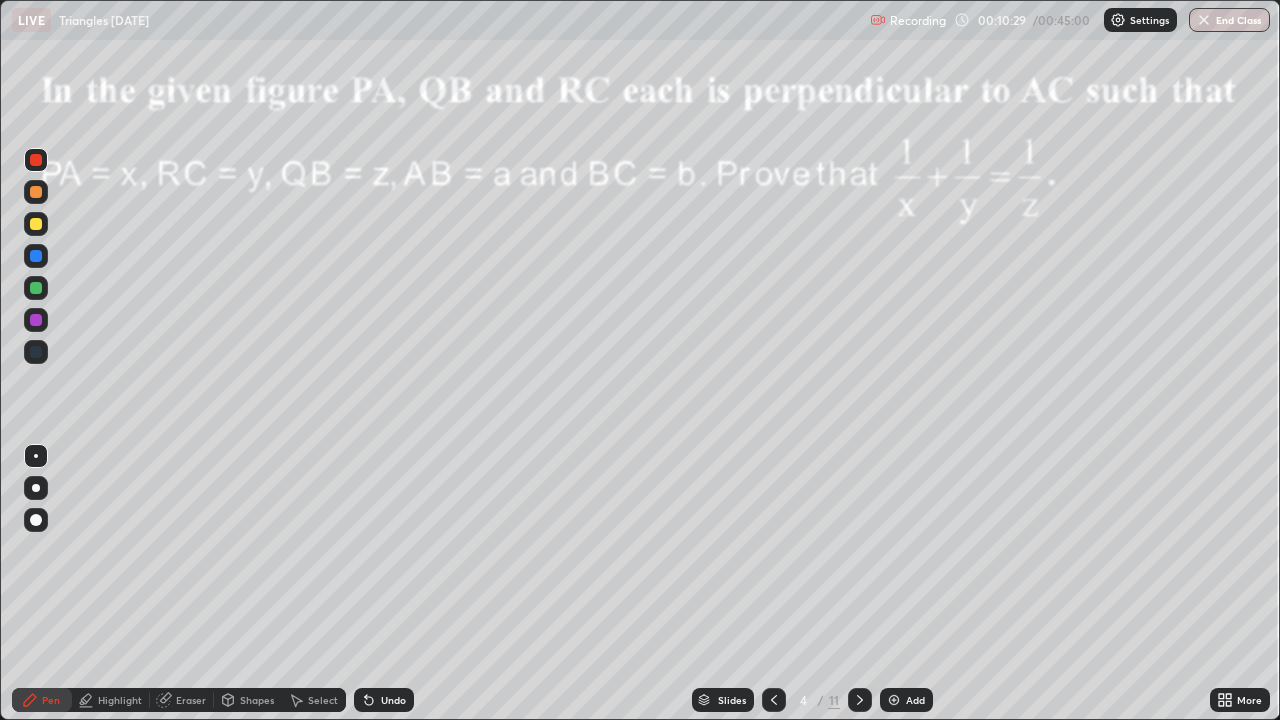 click 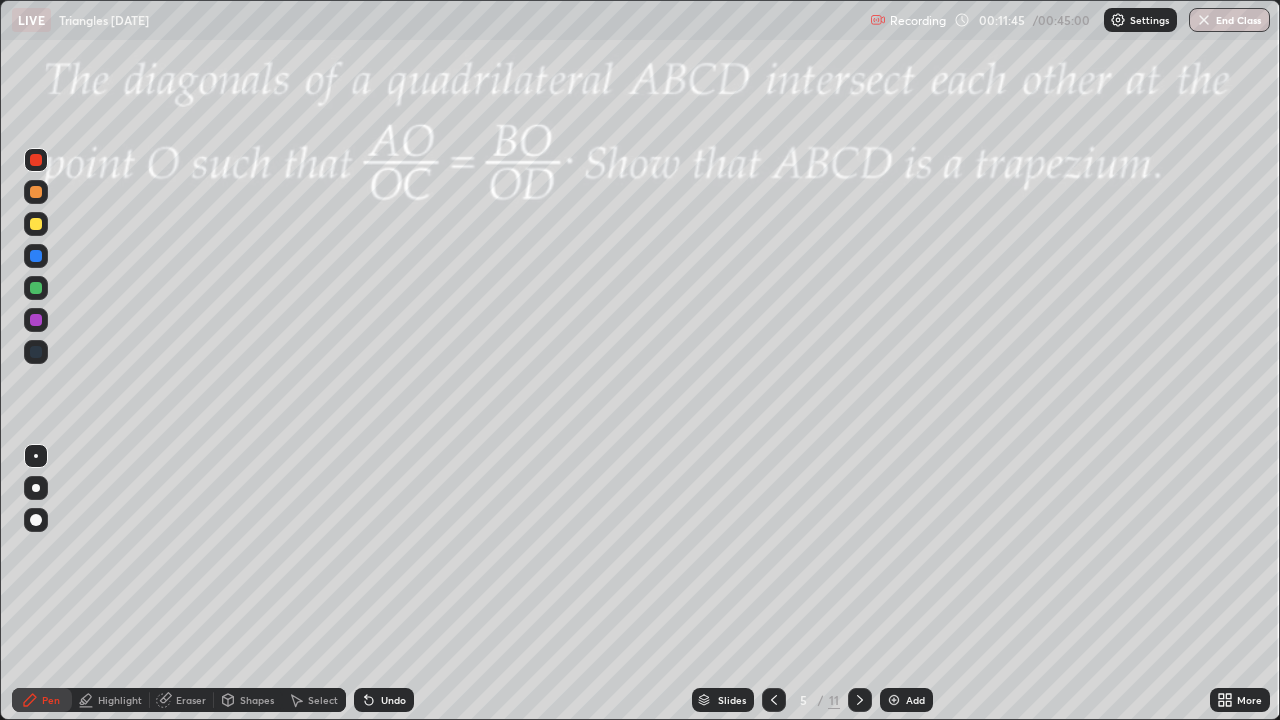 click at bounding box center (36, 224) 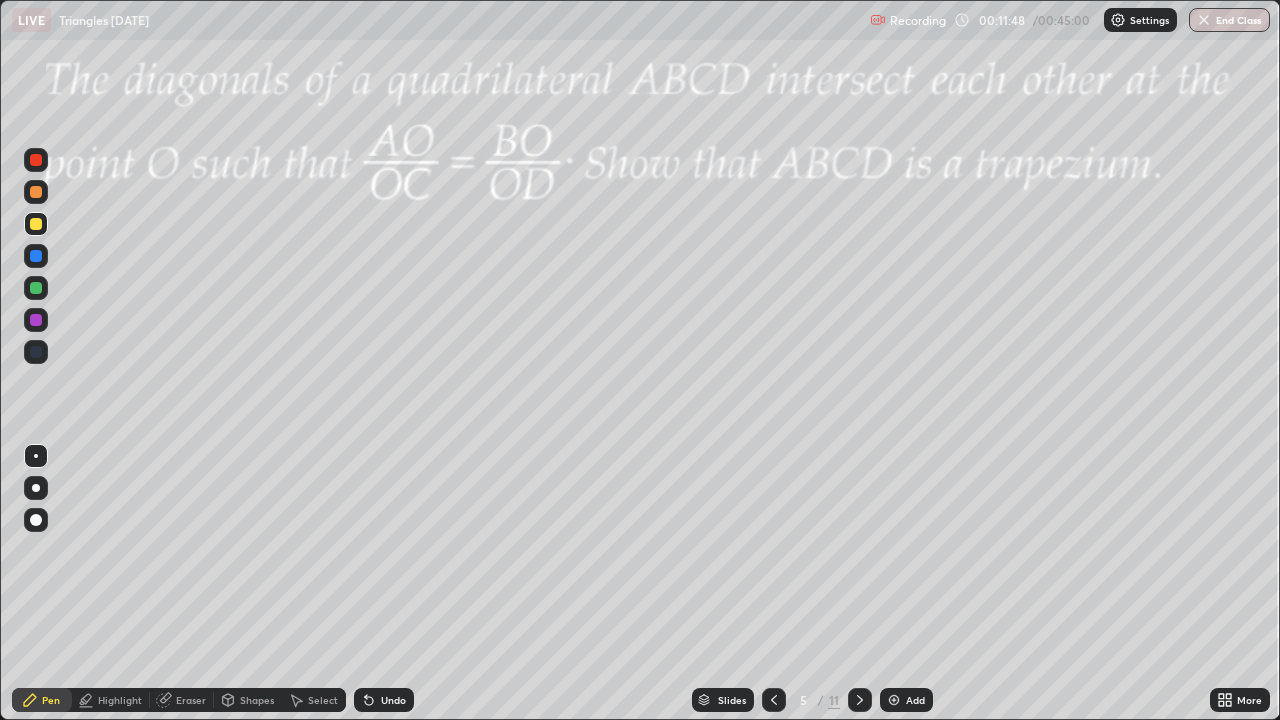 click on "Shapes" at bounding box center (257, 700) 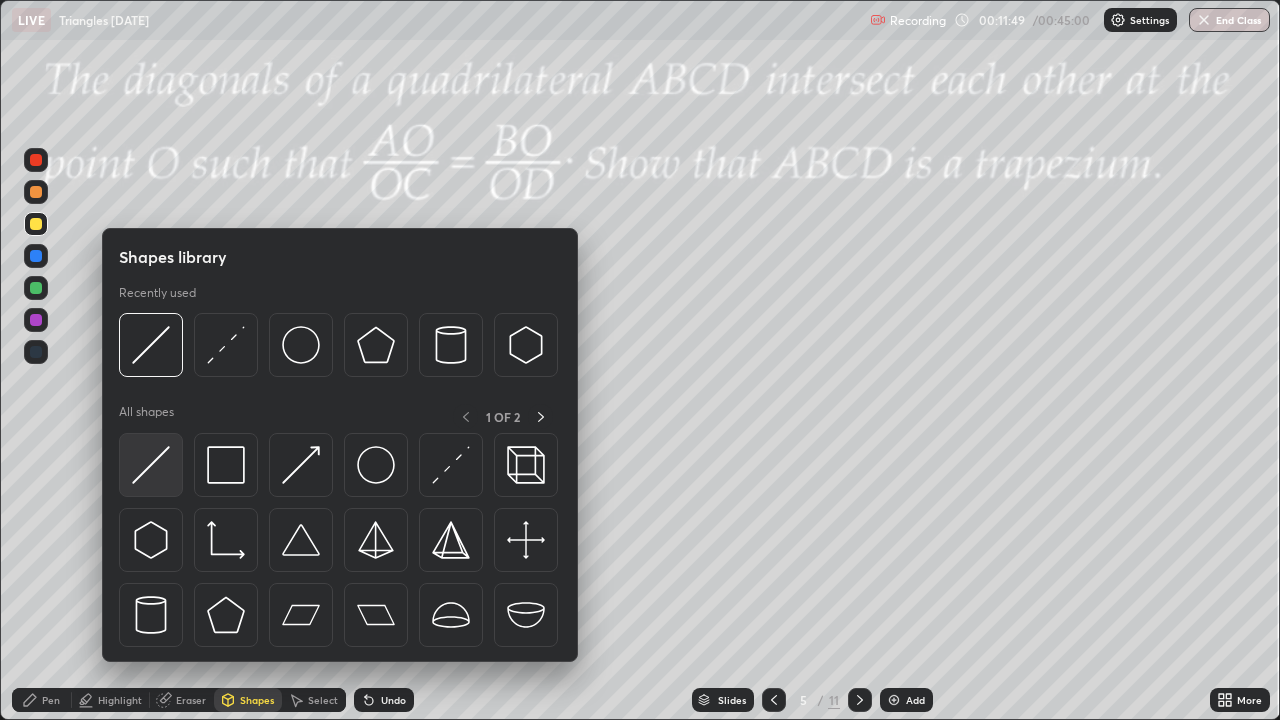 click at bounding box center (151, 465) 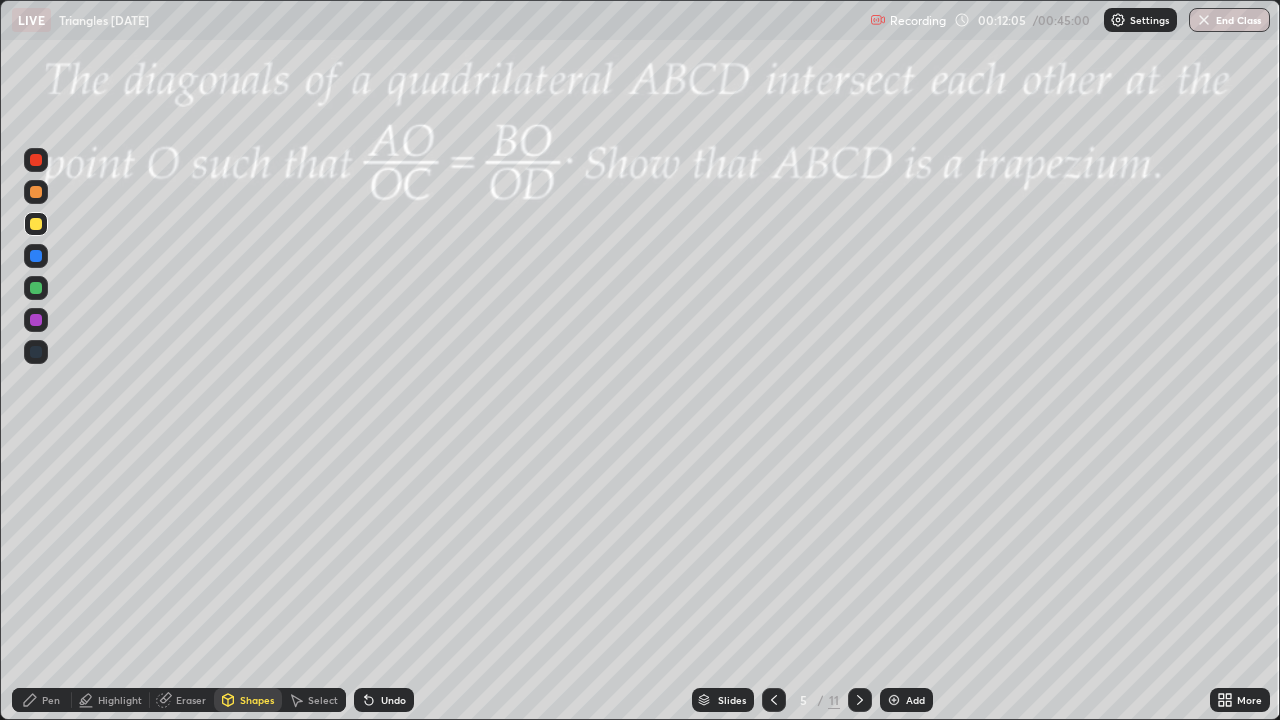 click 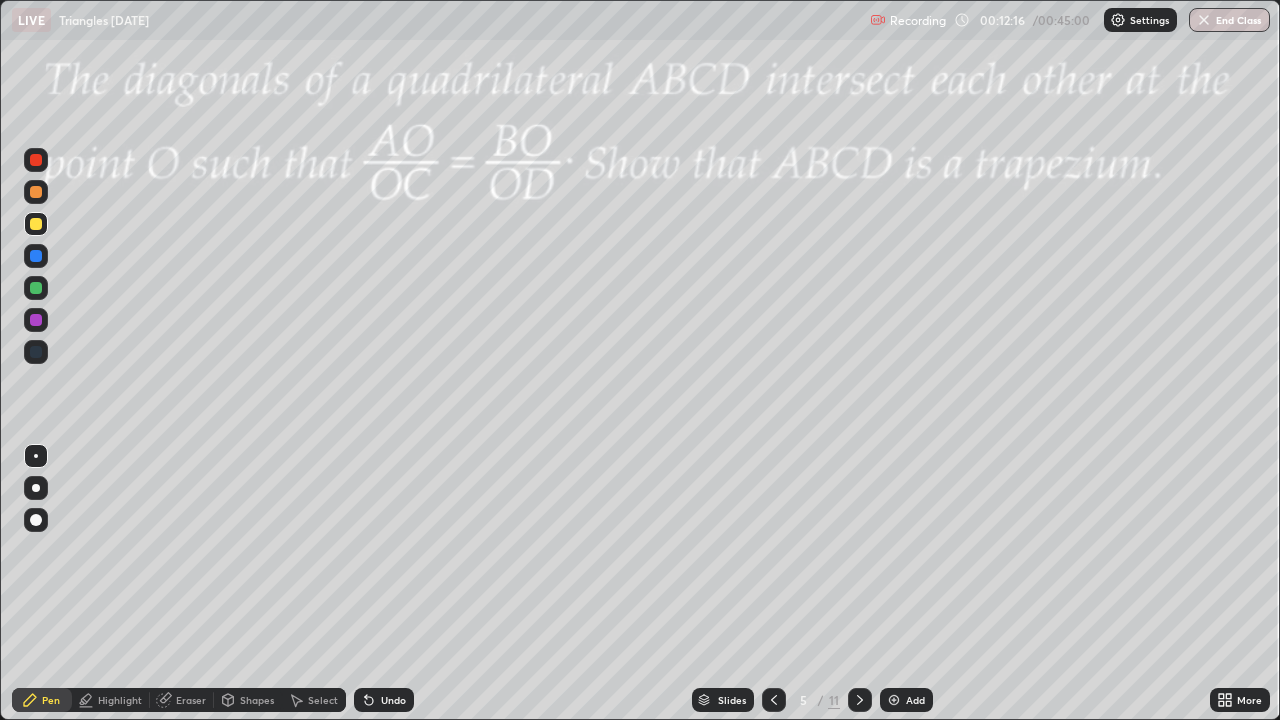 click on "Shapes" at bounding box center [257, 700] 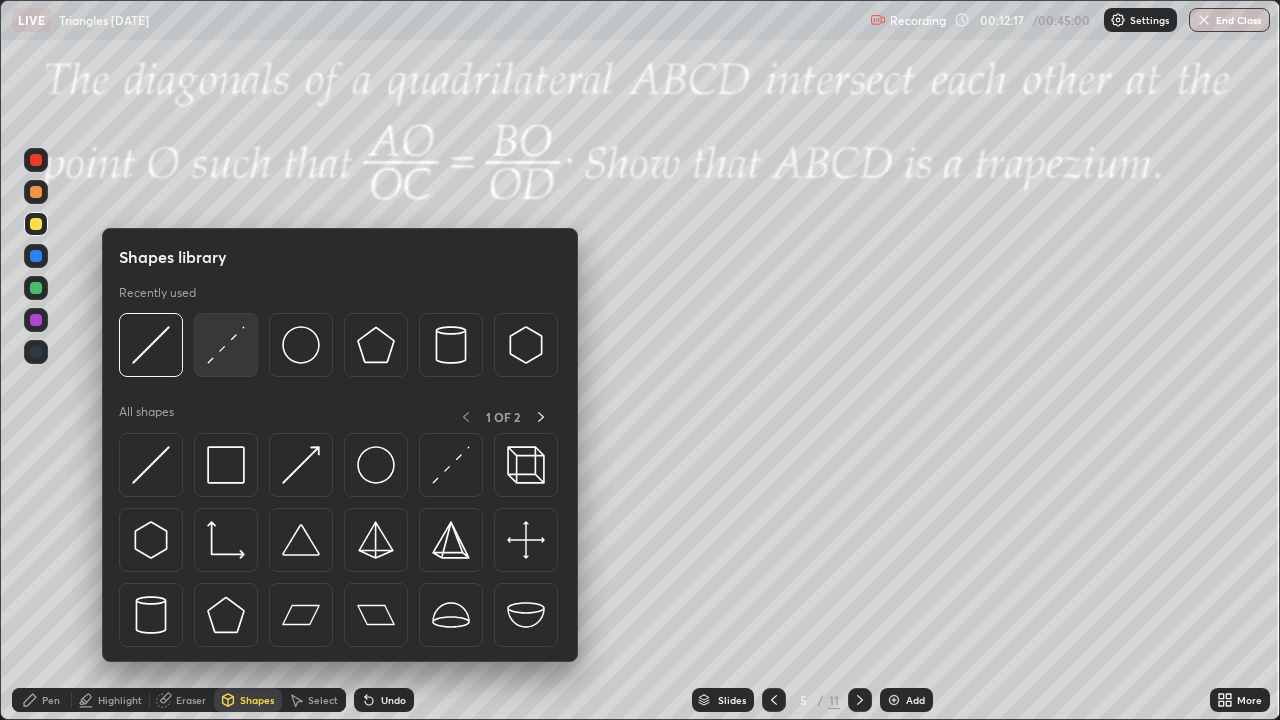 click at bounding box center [226, 345] 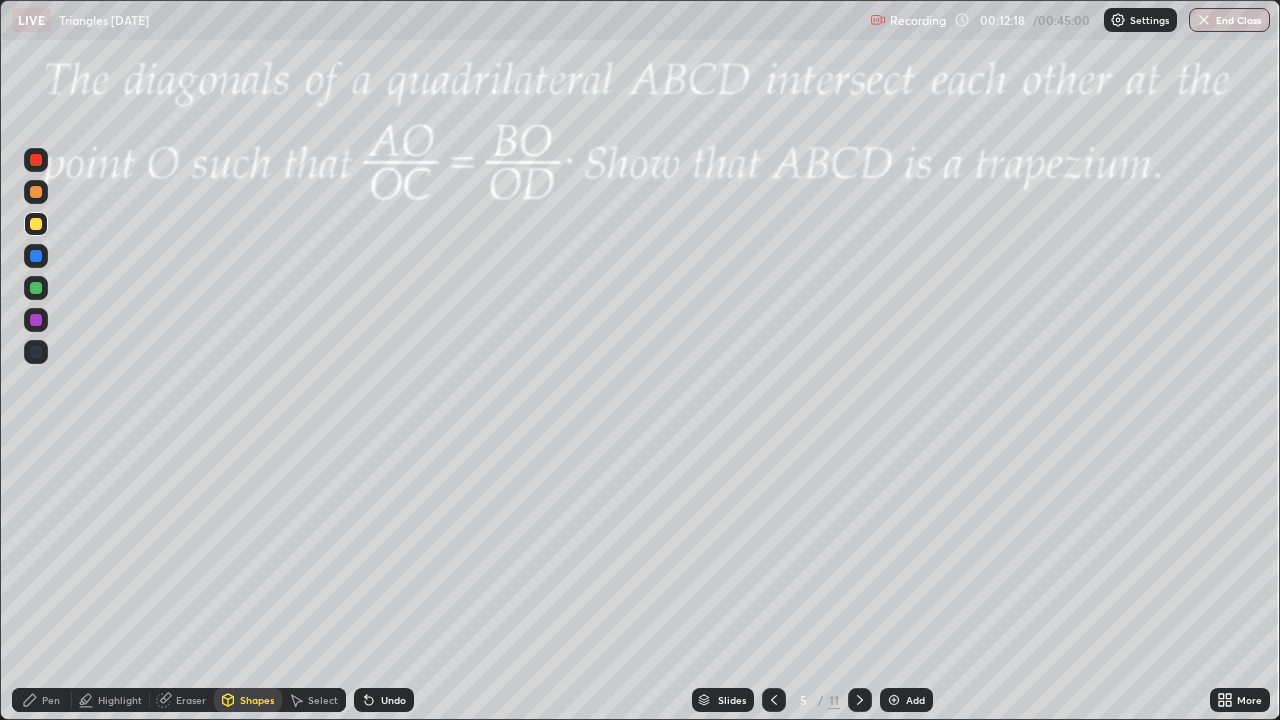 click at bounding box center [36, 320] 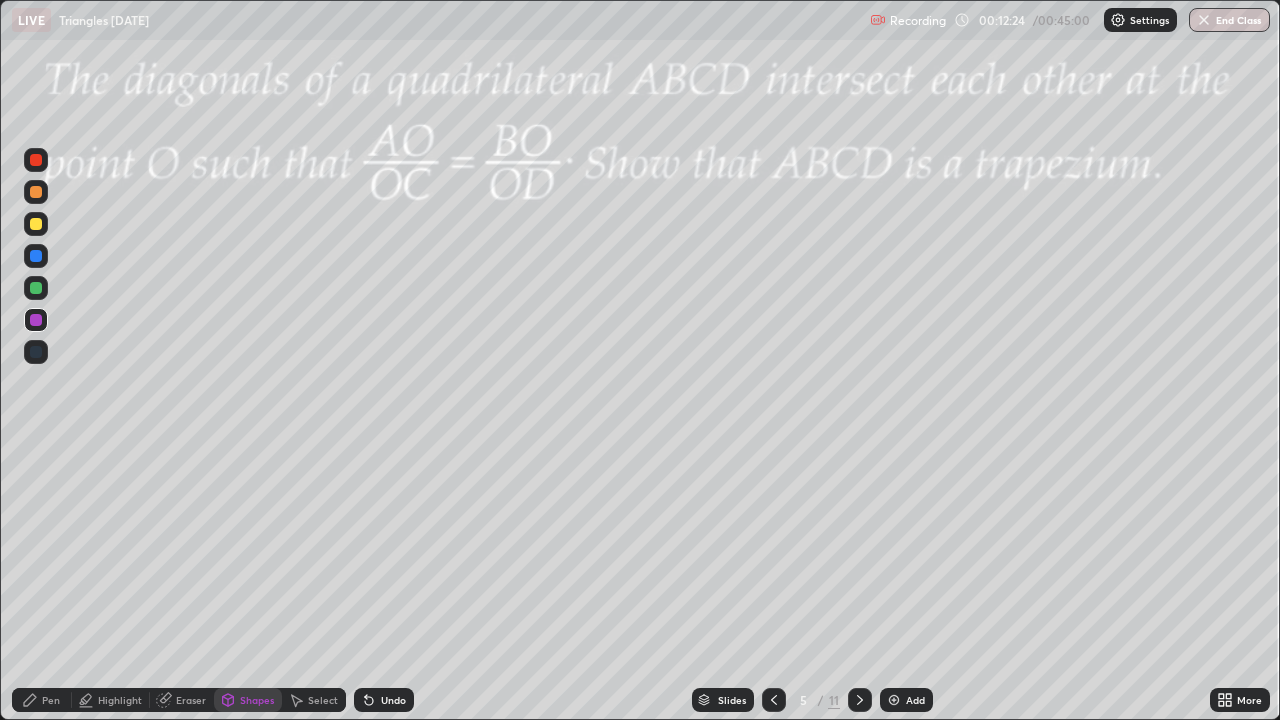 click on "Pen" at bounding box center [51, 700] 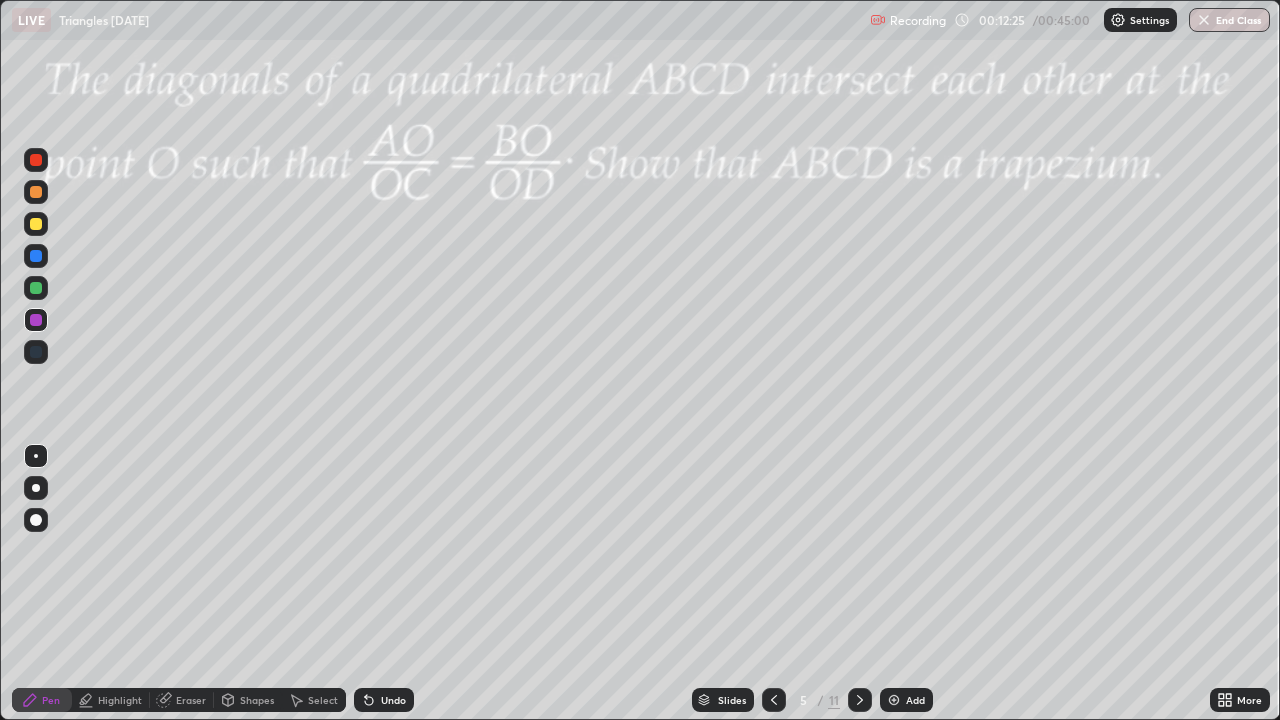 click at bounding box center [36, 288] 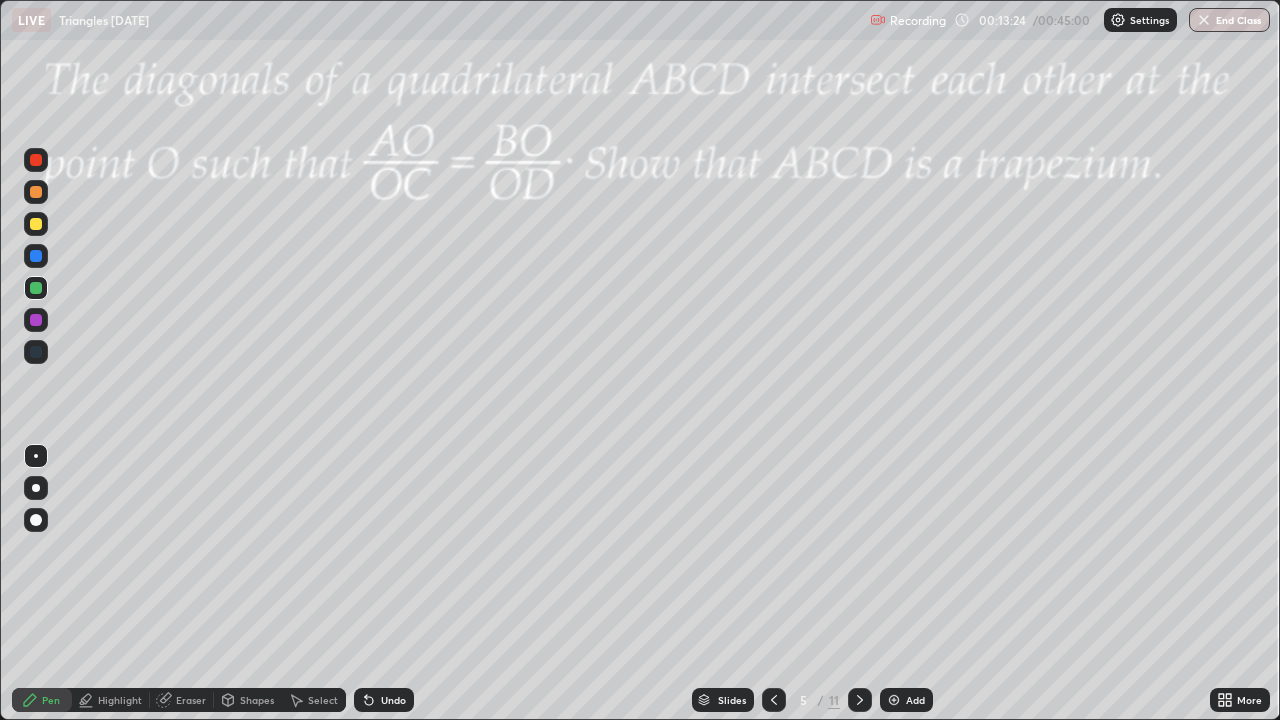 click at bounding box center (36, 160) 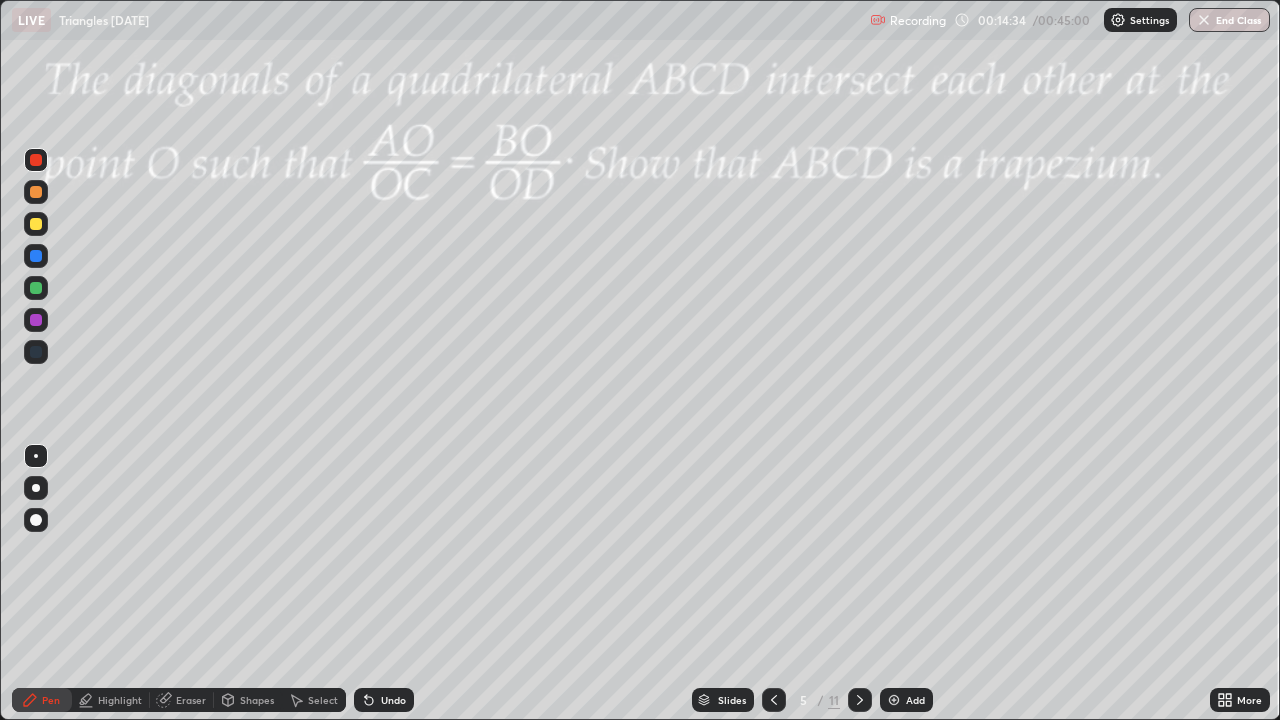 click at bounding box center (36, 320) 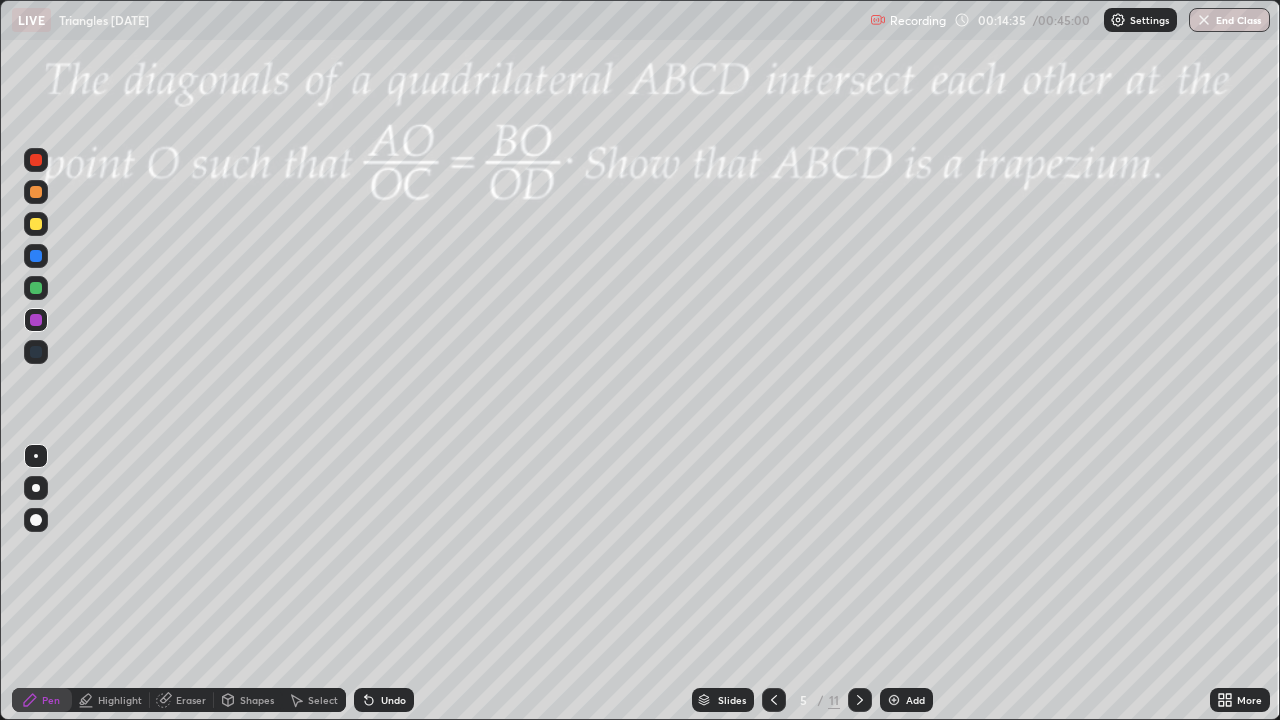 click at bounding box center (36, 224) 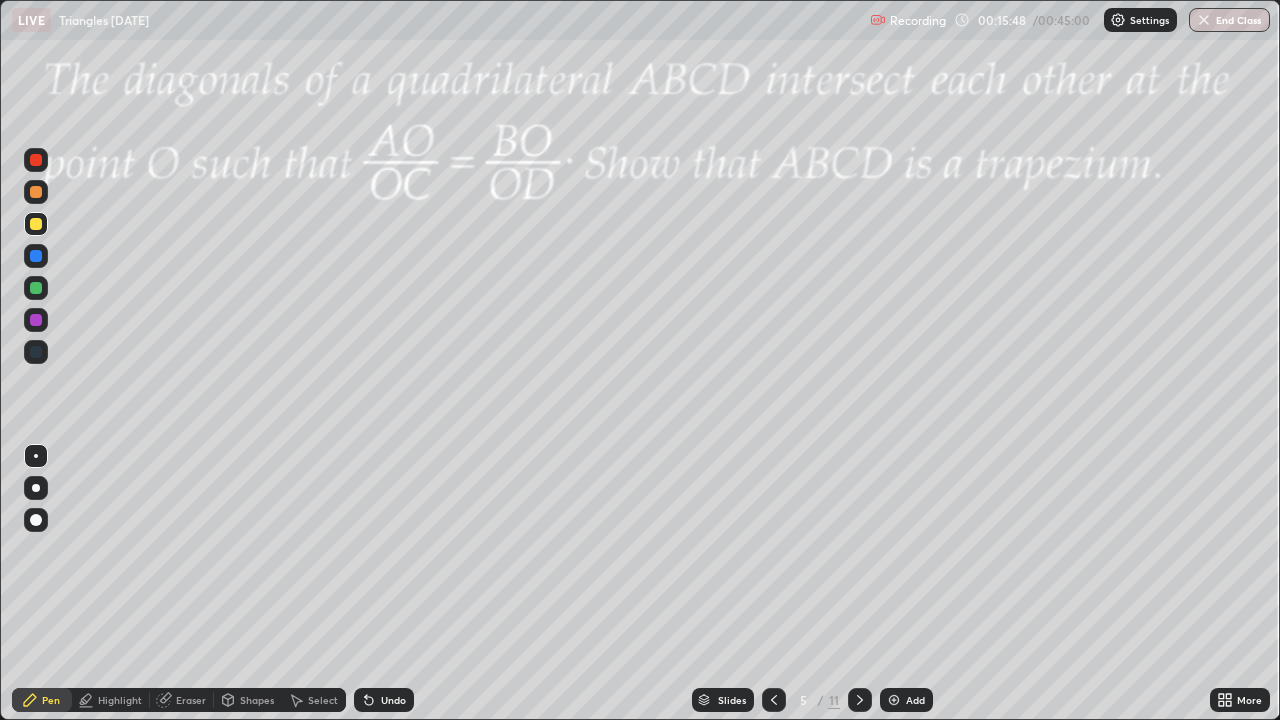 click at bounding box center (860, 700) 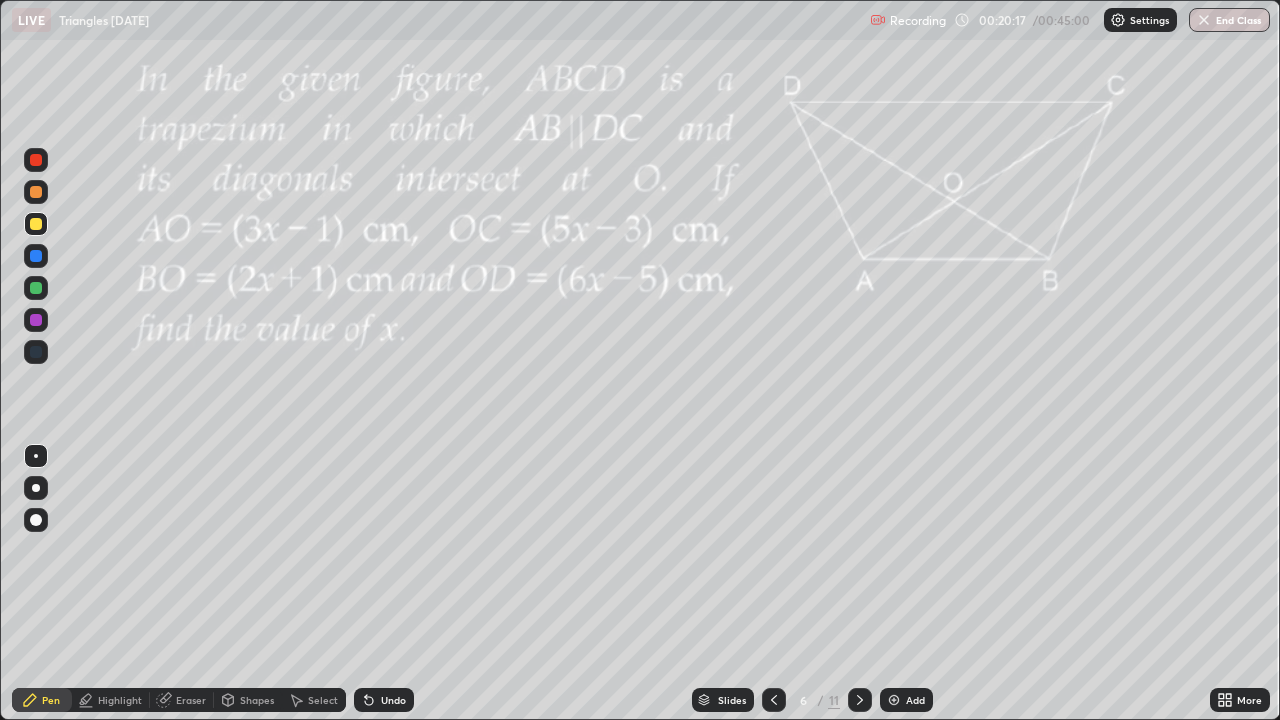 click 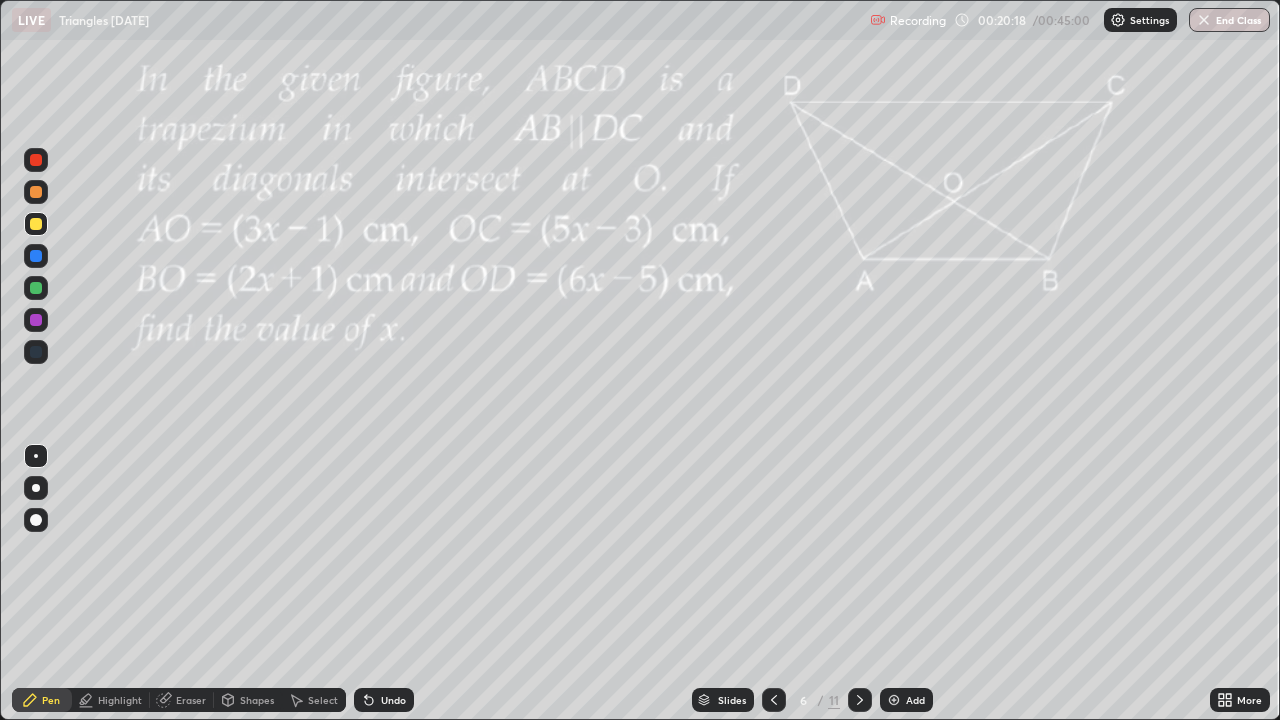 click on "Undo" at bounding box center [393, 700] 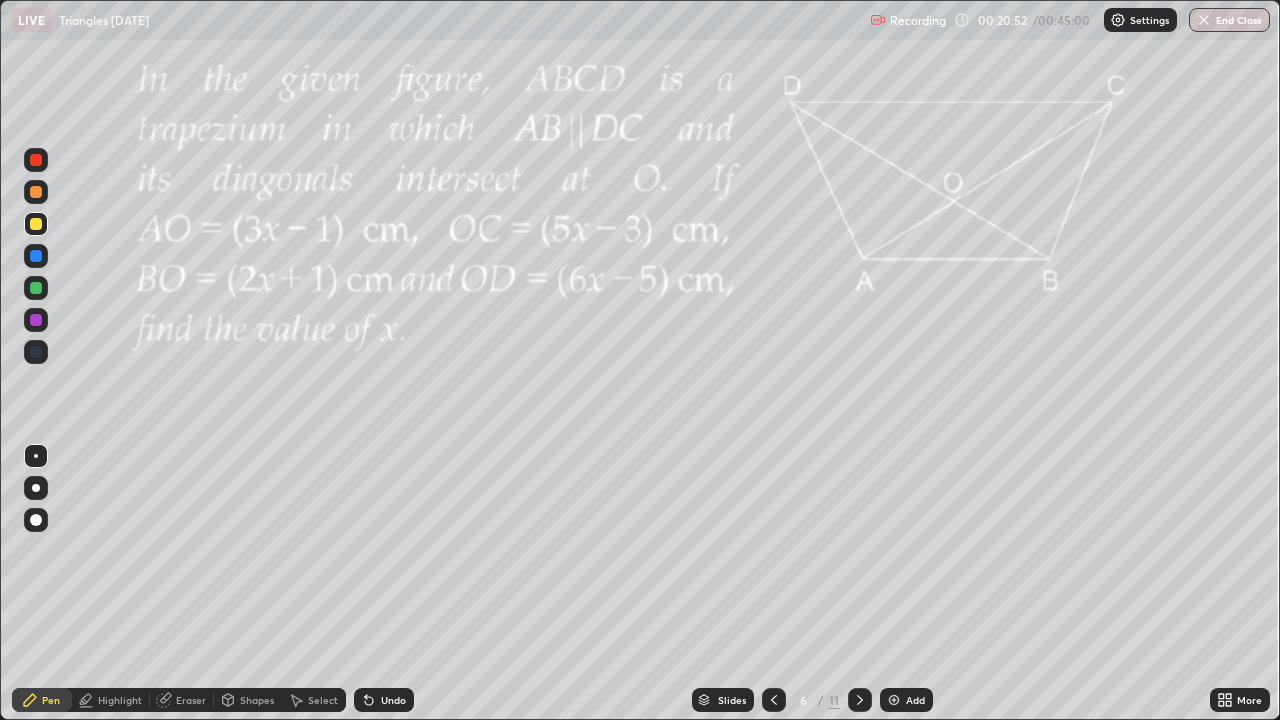 click on "Slides 6 / 11 Add" at bounding box center [812, 700] 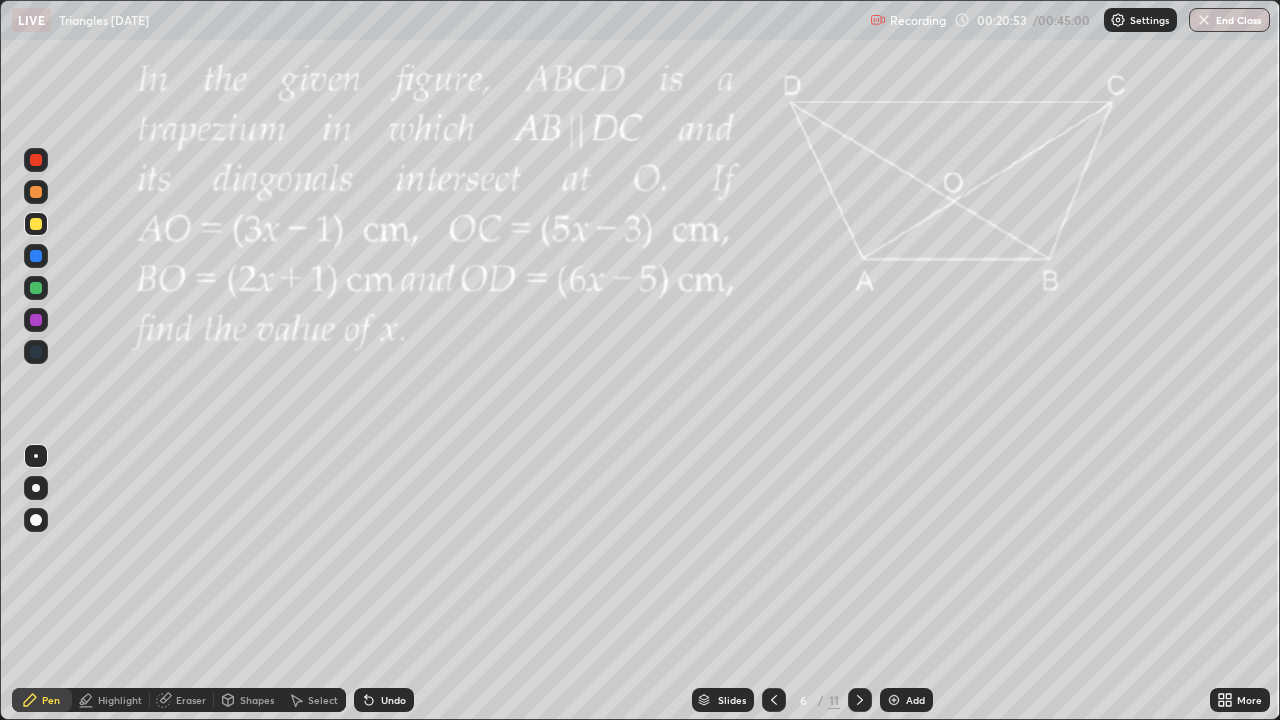 click on "Slides 6 / 11 Add" at bounding box center (812, 700) 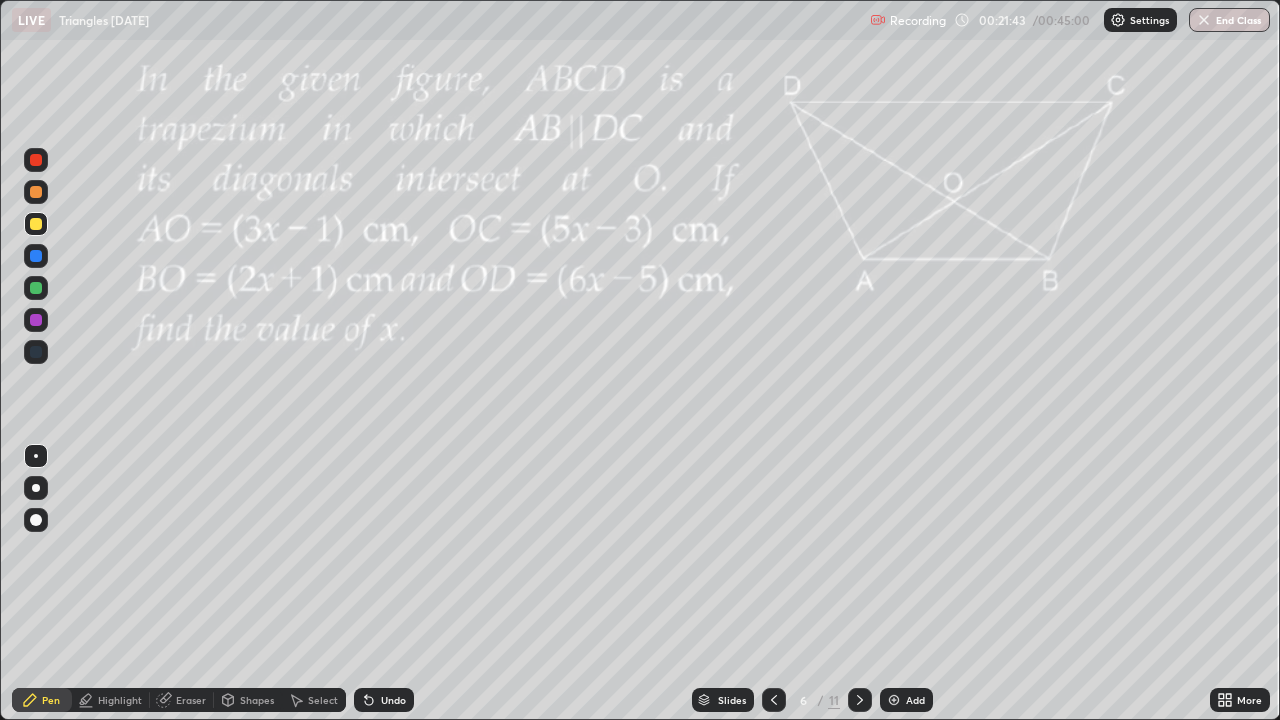 click at bounding box center (36, 288) 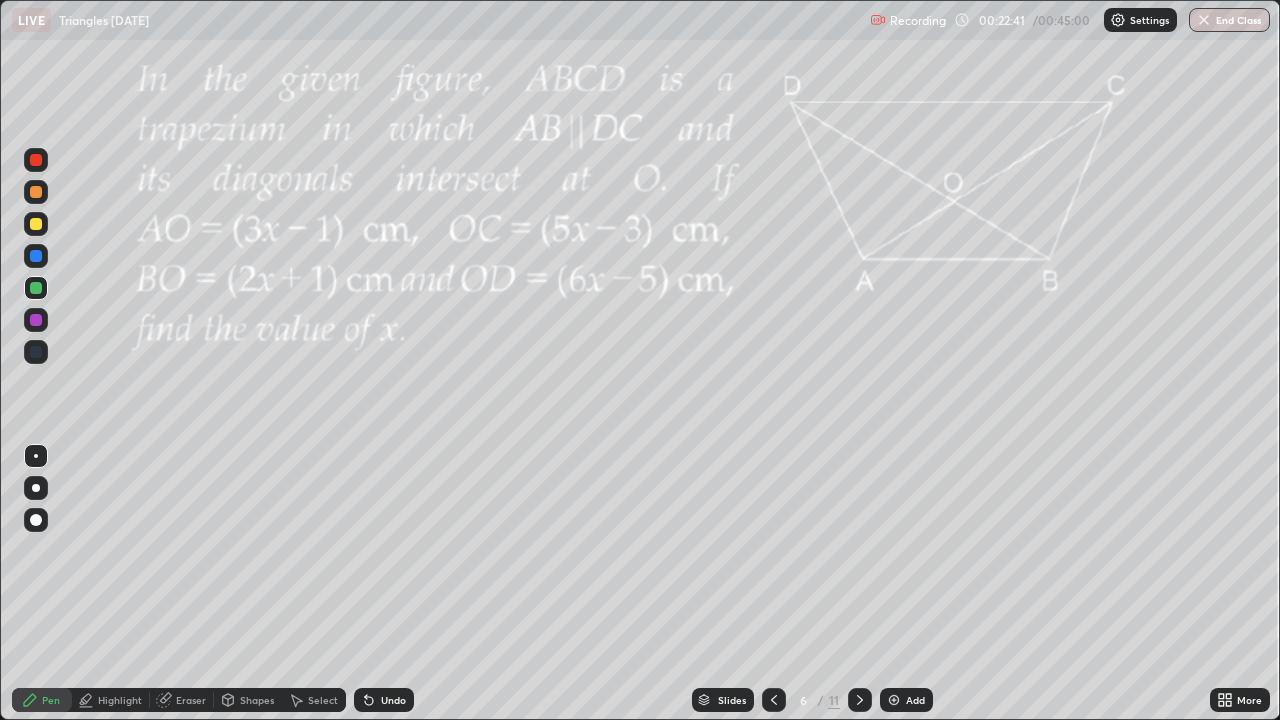 click 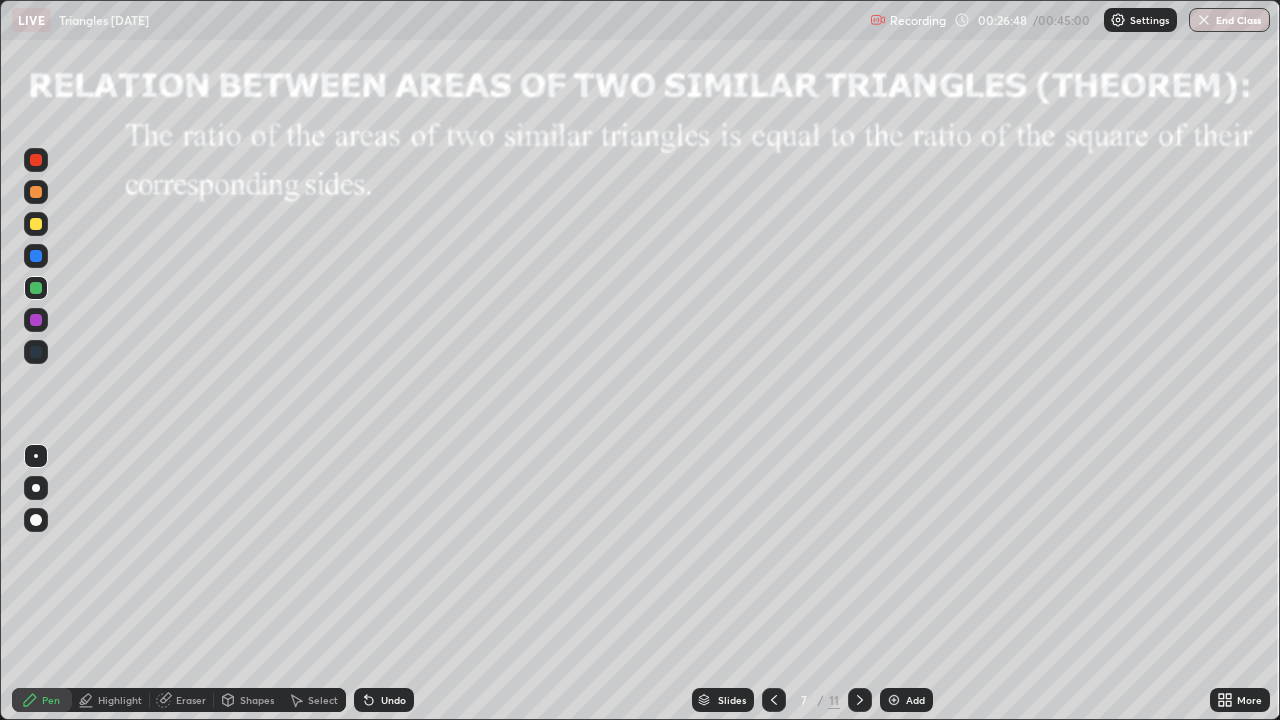 click at bounding box center (36, 224) 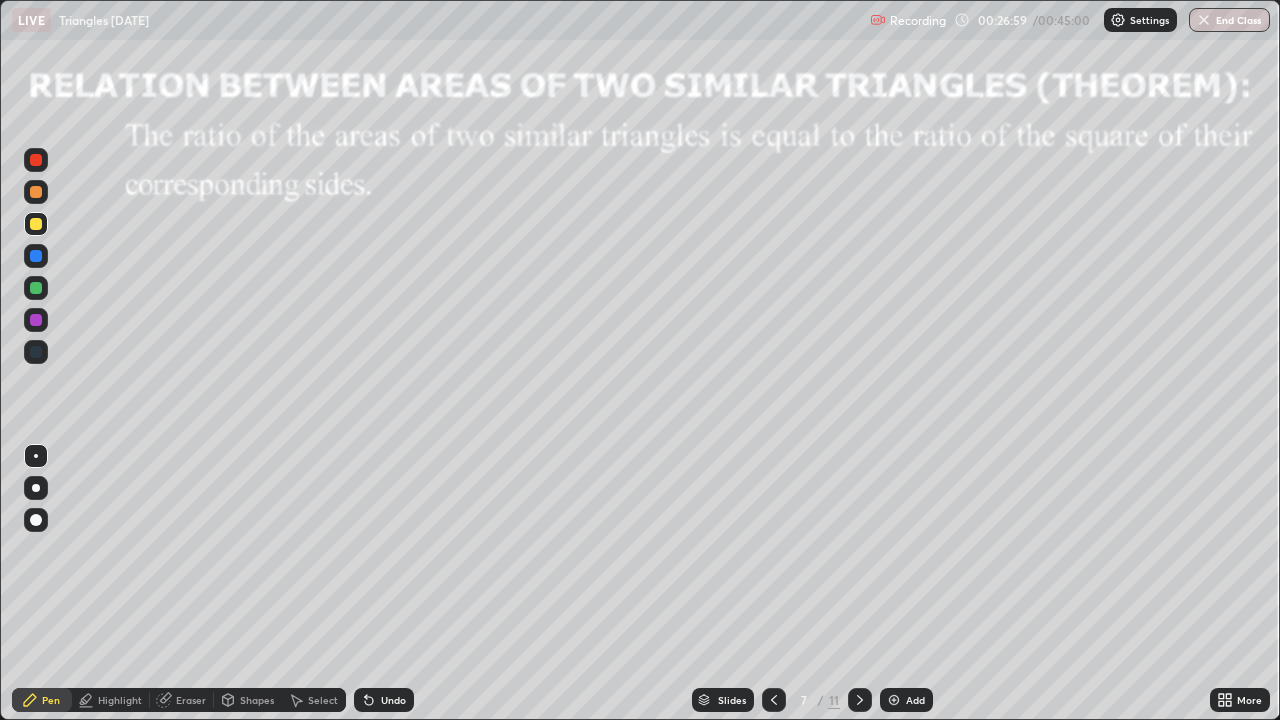 click on "Shapes" at bounding box center [257, 700] 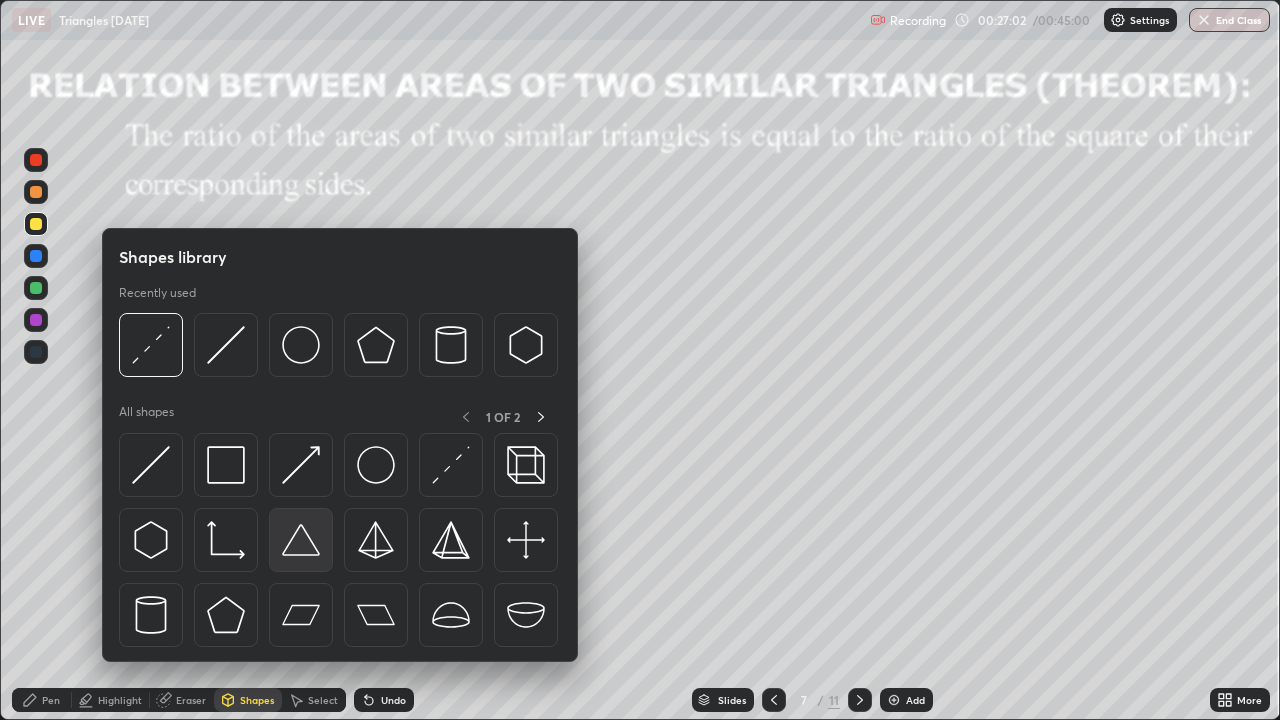 click at bounding box center (301, 540) 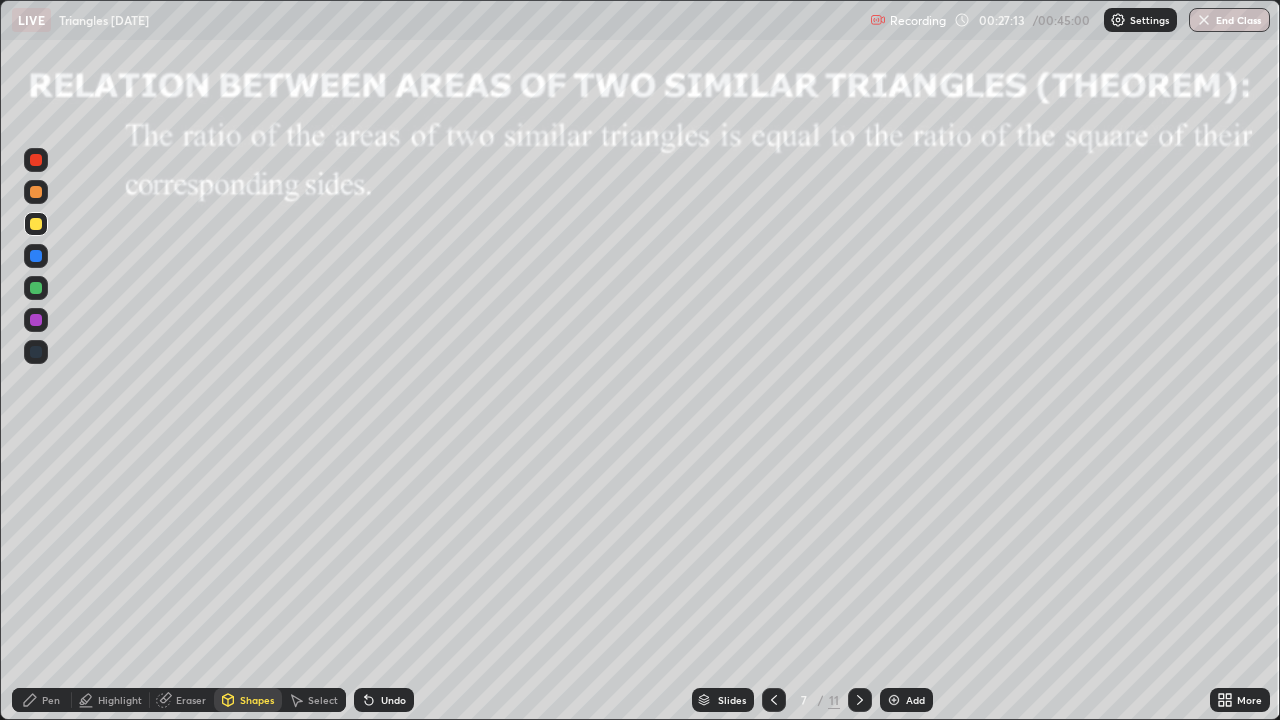click on "Pen" at bounding box center [51, 700] 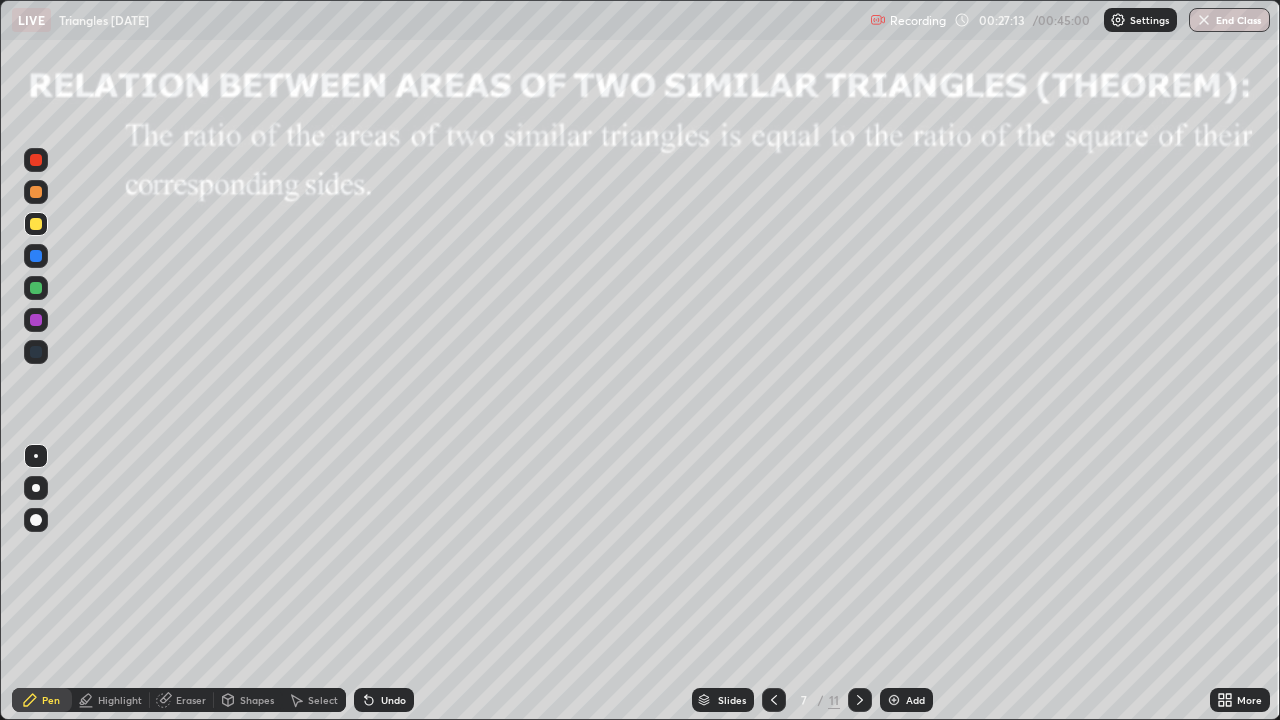 click 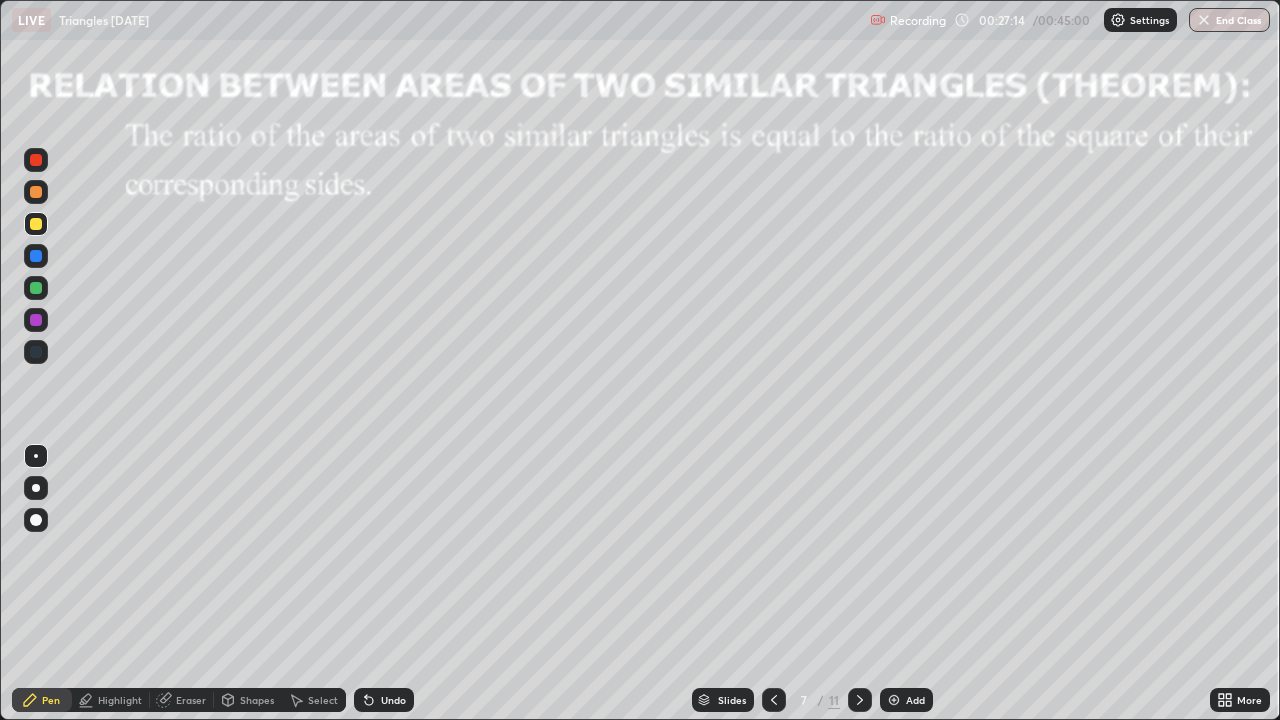 click at bounding box center [36, 320] 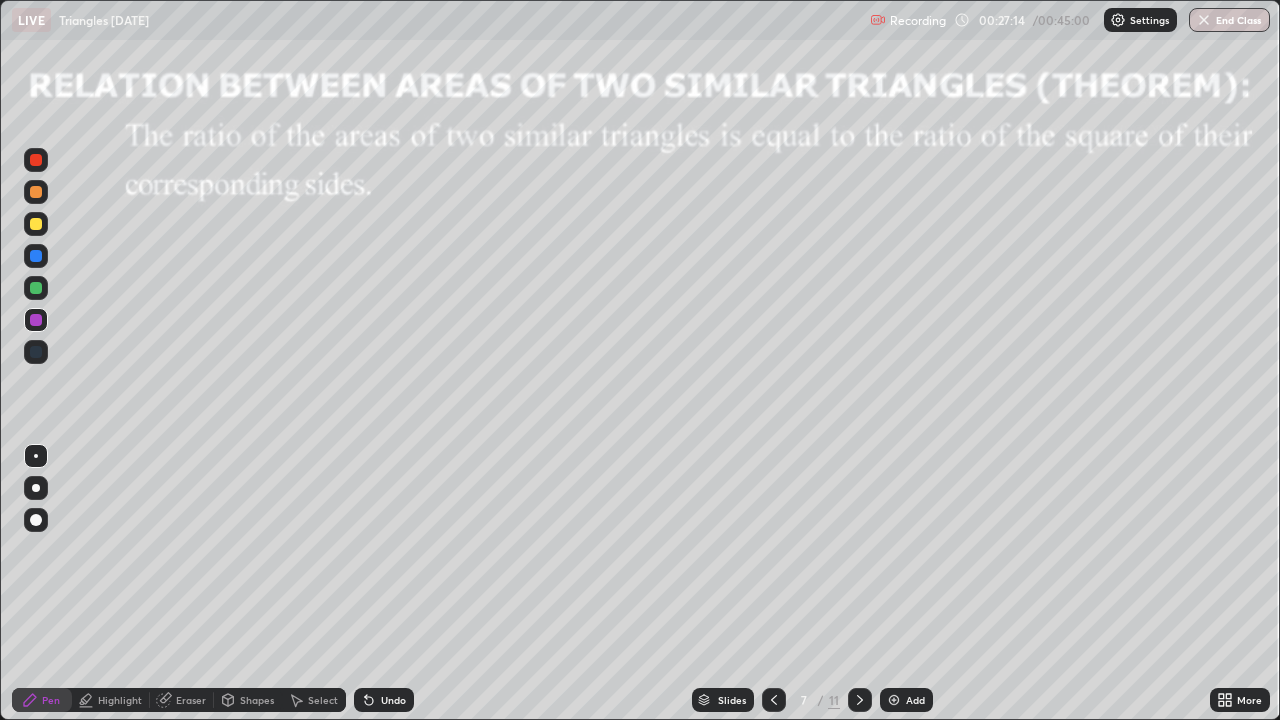 click at bounding box center [36, 320] 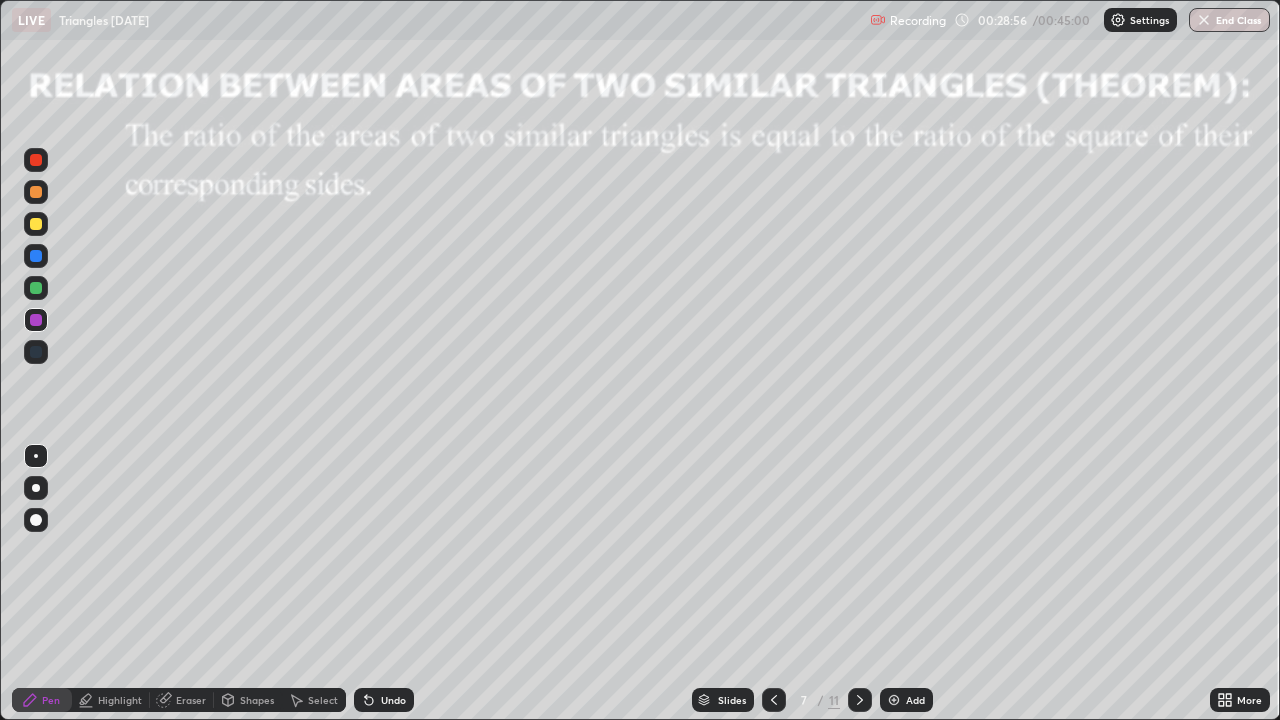 click at bounding box center (36, 288) 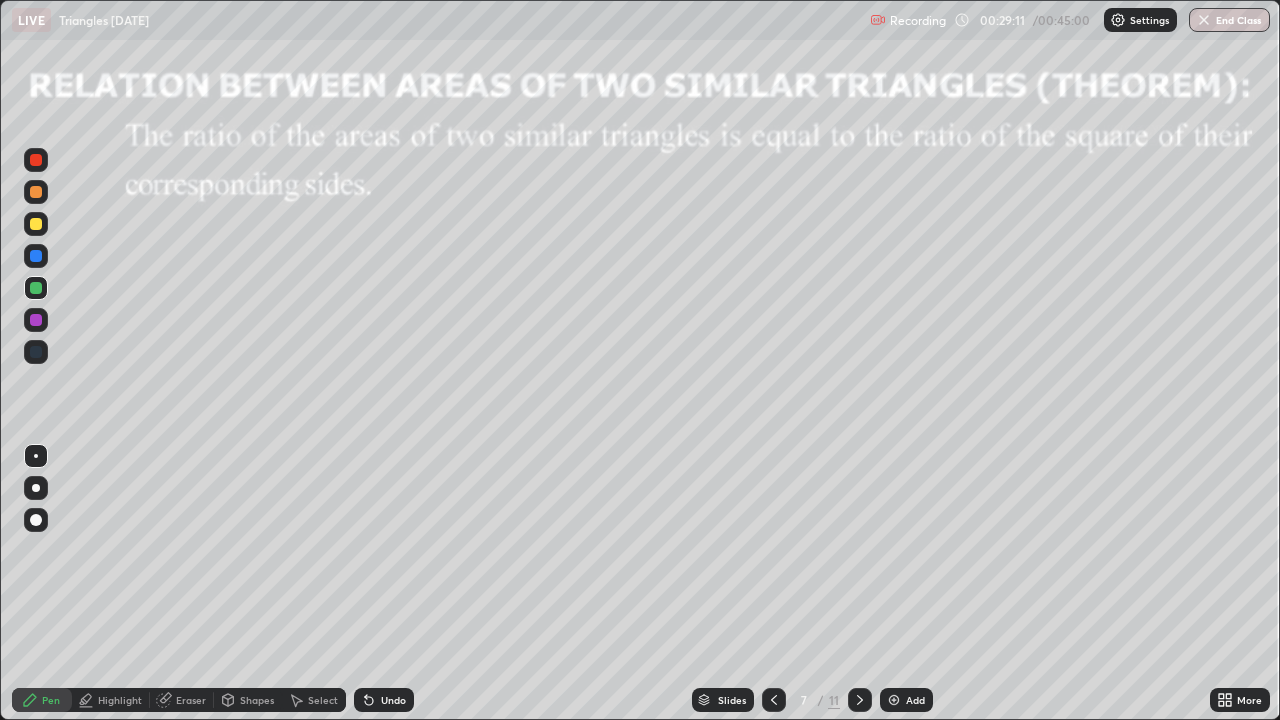click at bounding box center (36, 288) 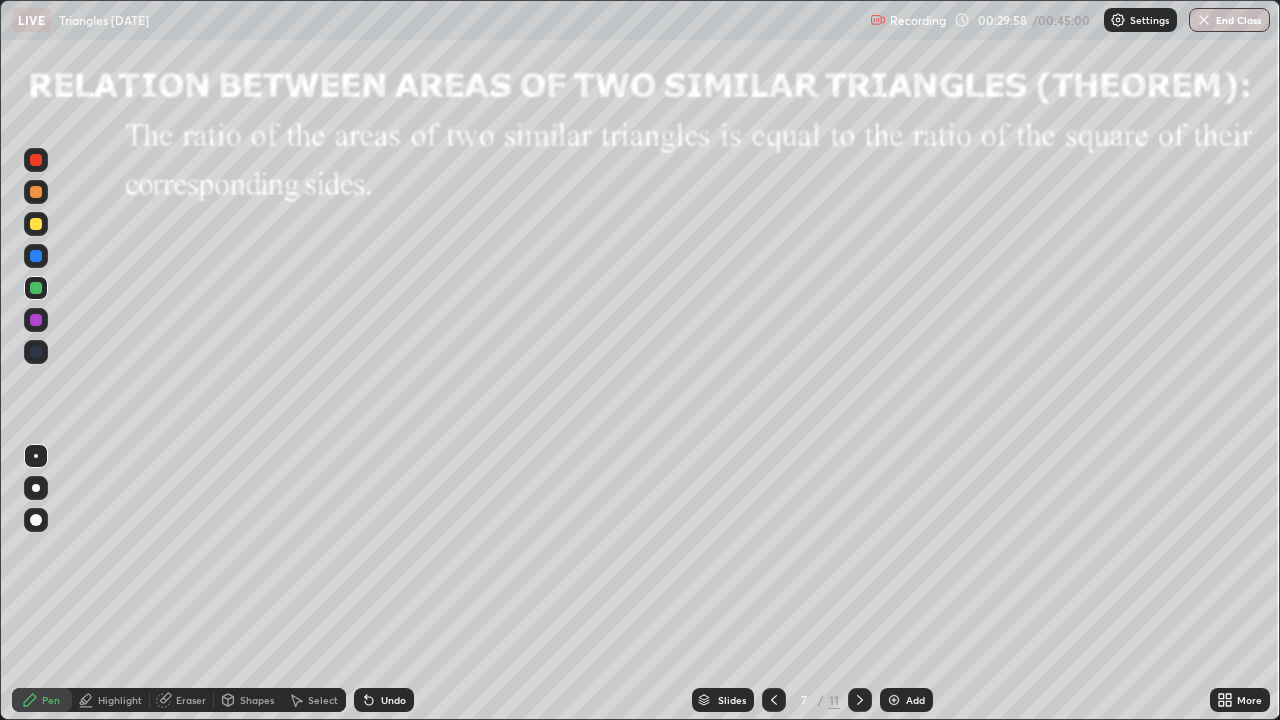 click at bounding box center [36, 224] 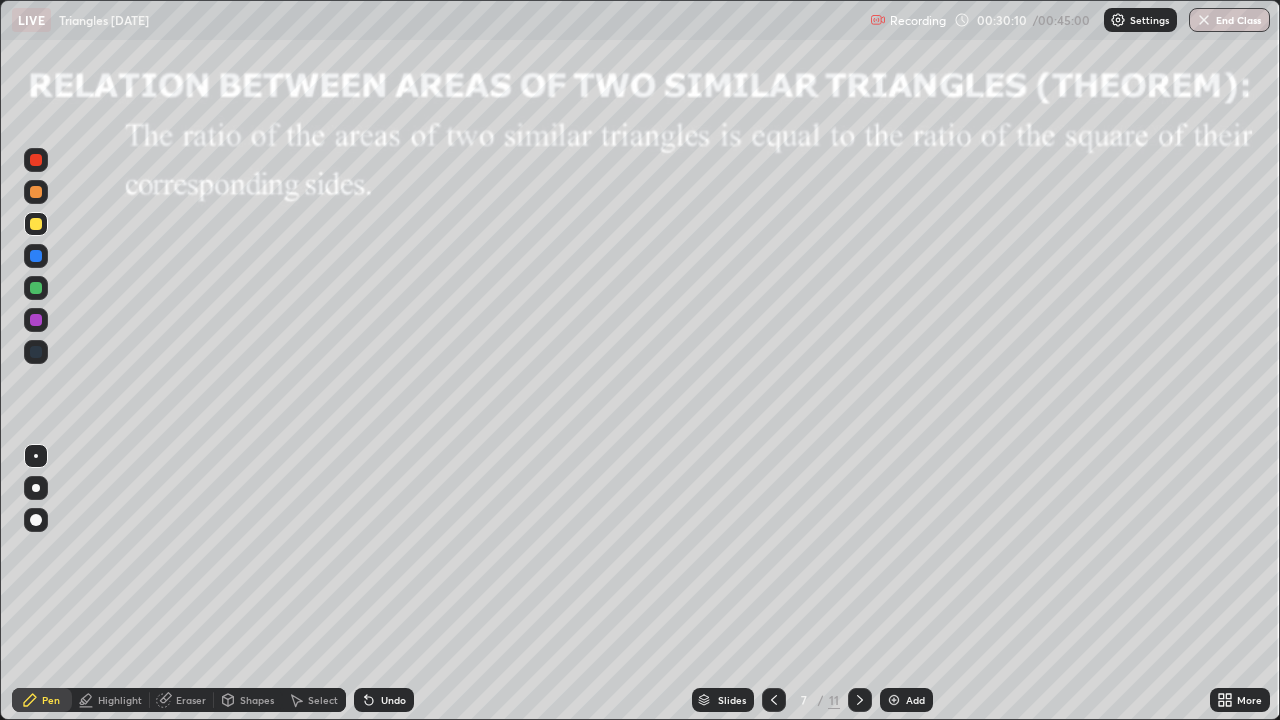 click on "Slides 7 / 11 Add" at bounding box center [812, 700] 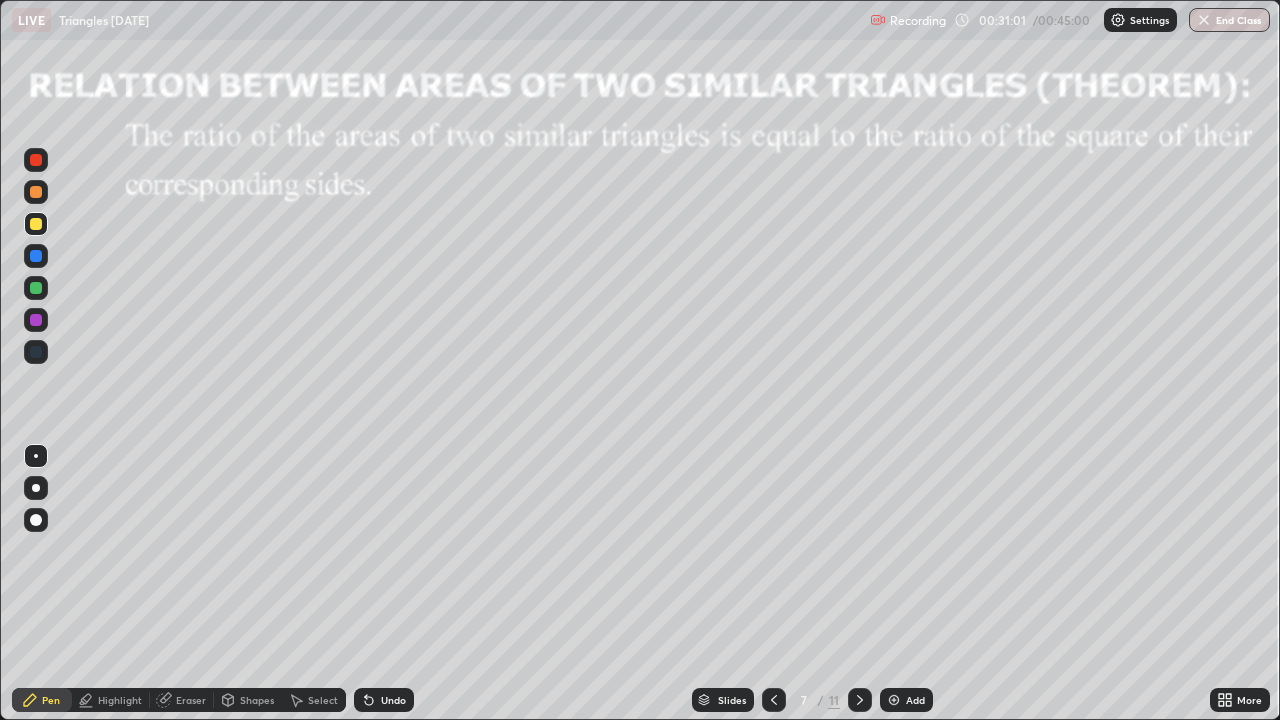 click at bounding box center (36, 224) 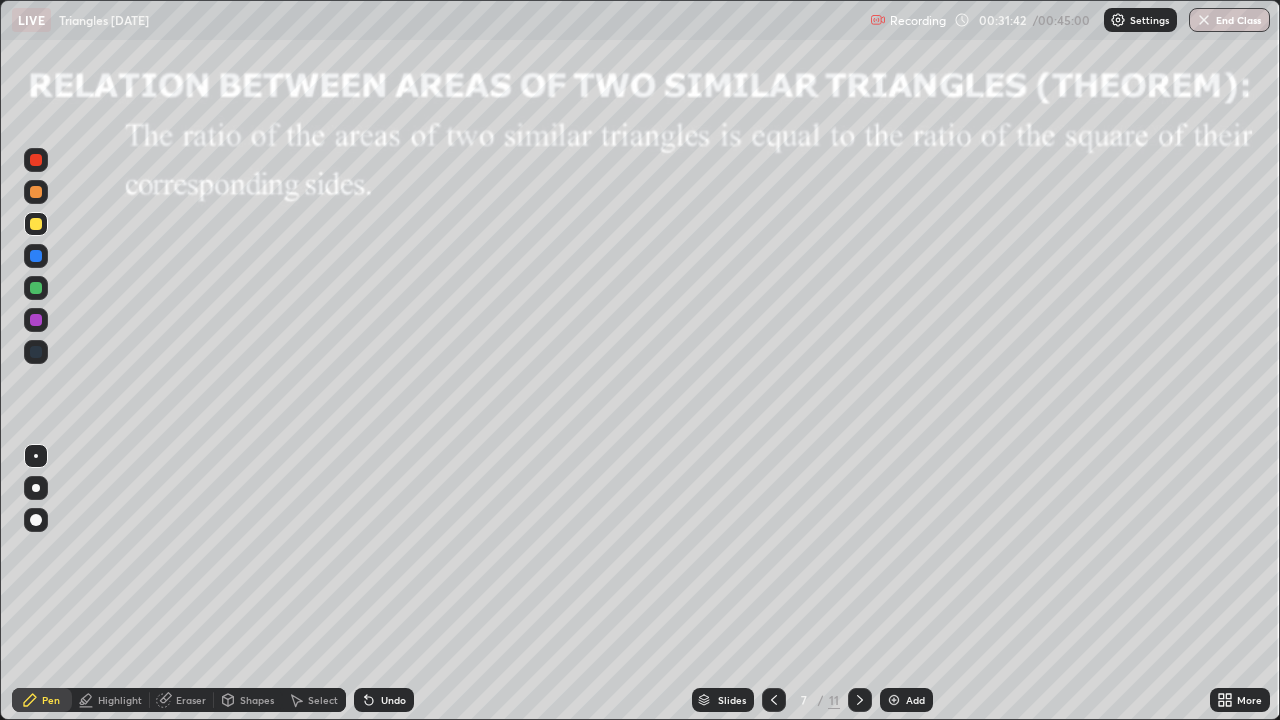 click at bounding box center (36, 192) 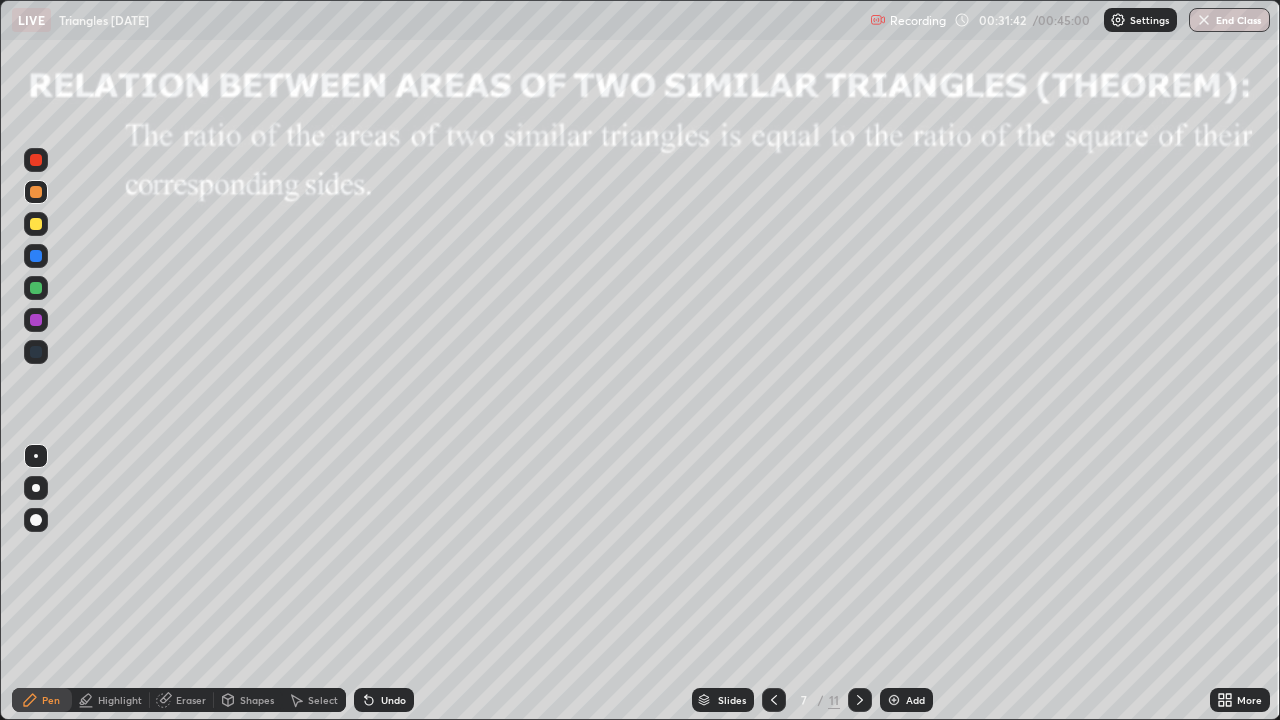 click at bounding box center (36, 192) 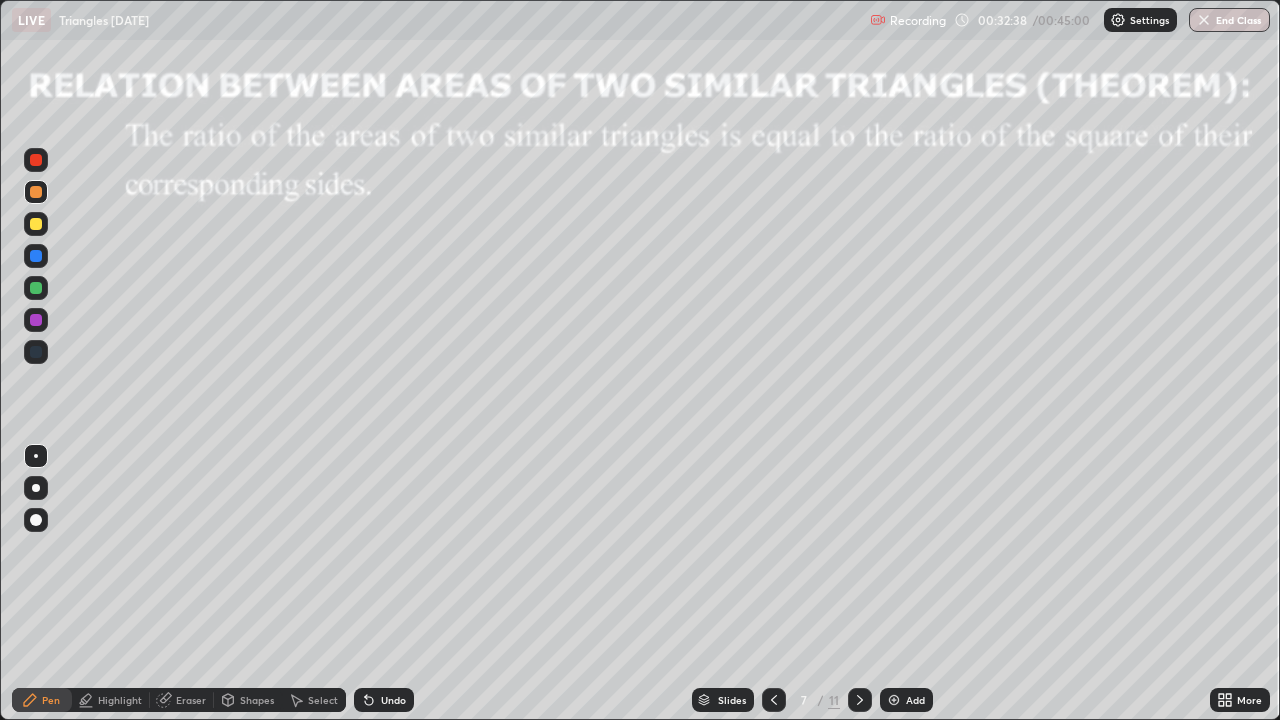 click at bounding box center [36, 160] 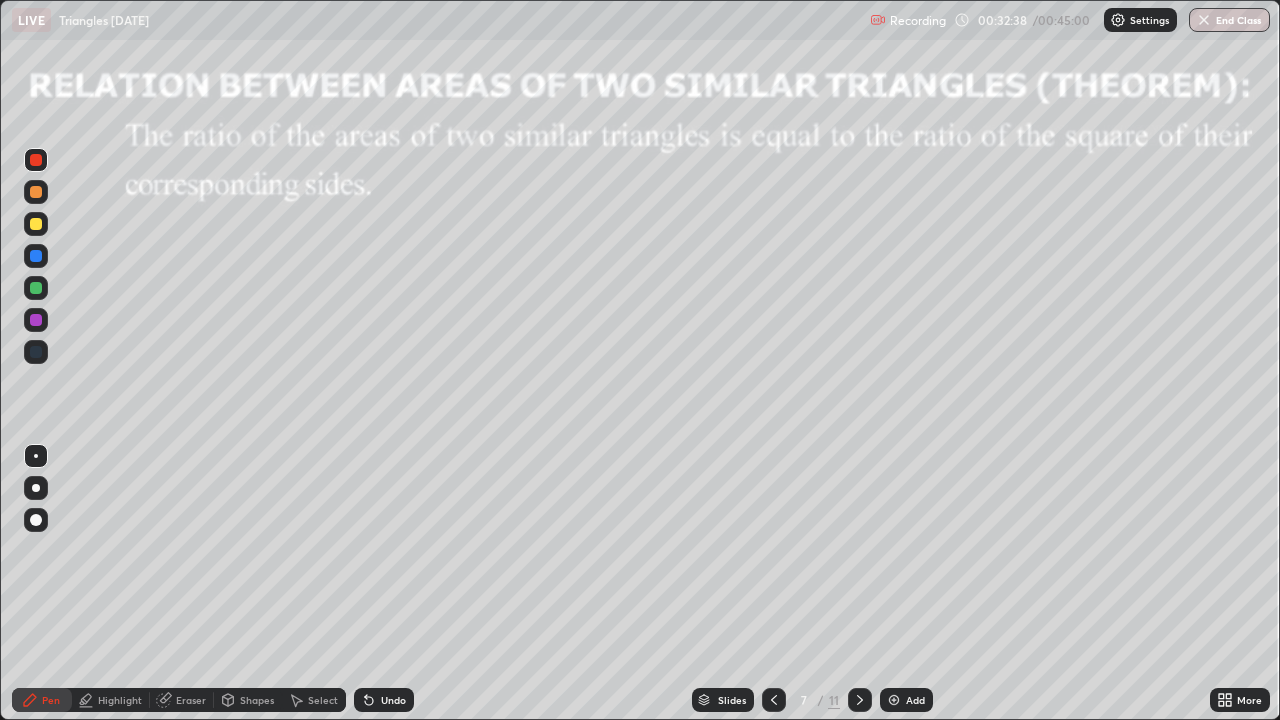 click at bounding box center (36, 160) 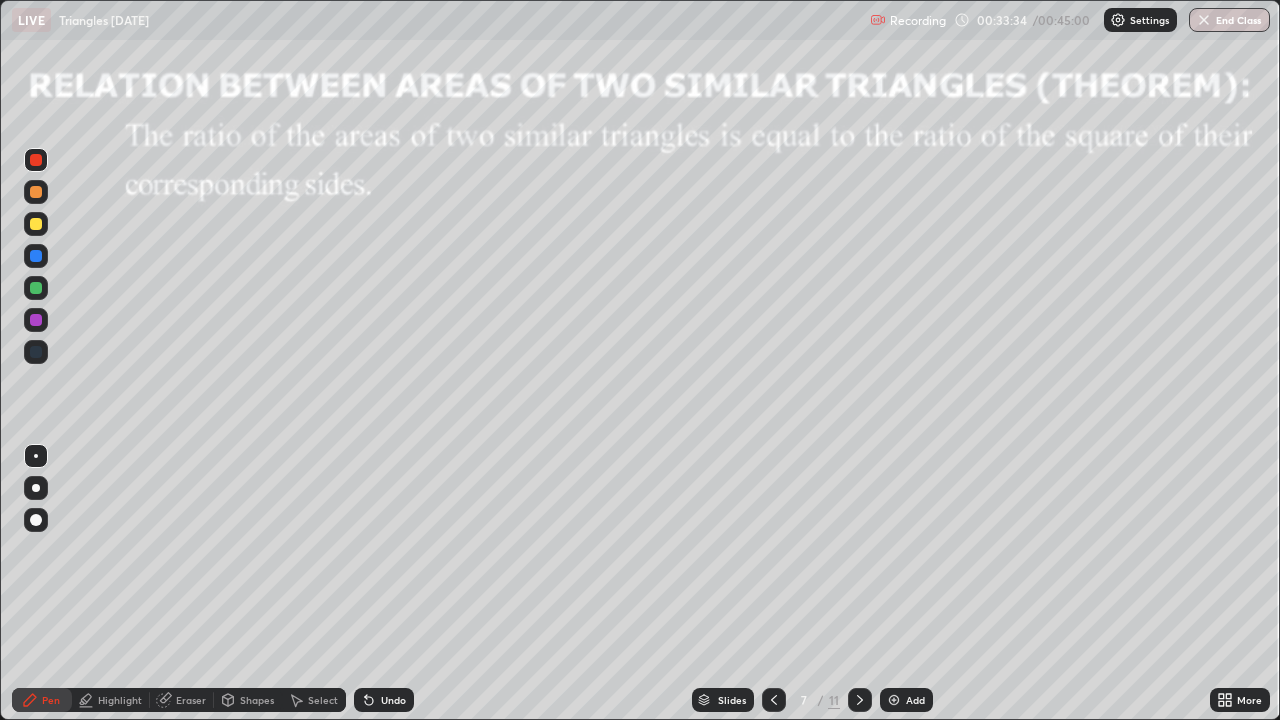 click 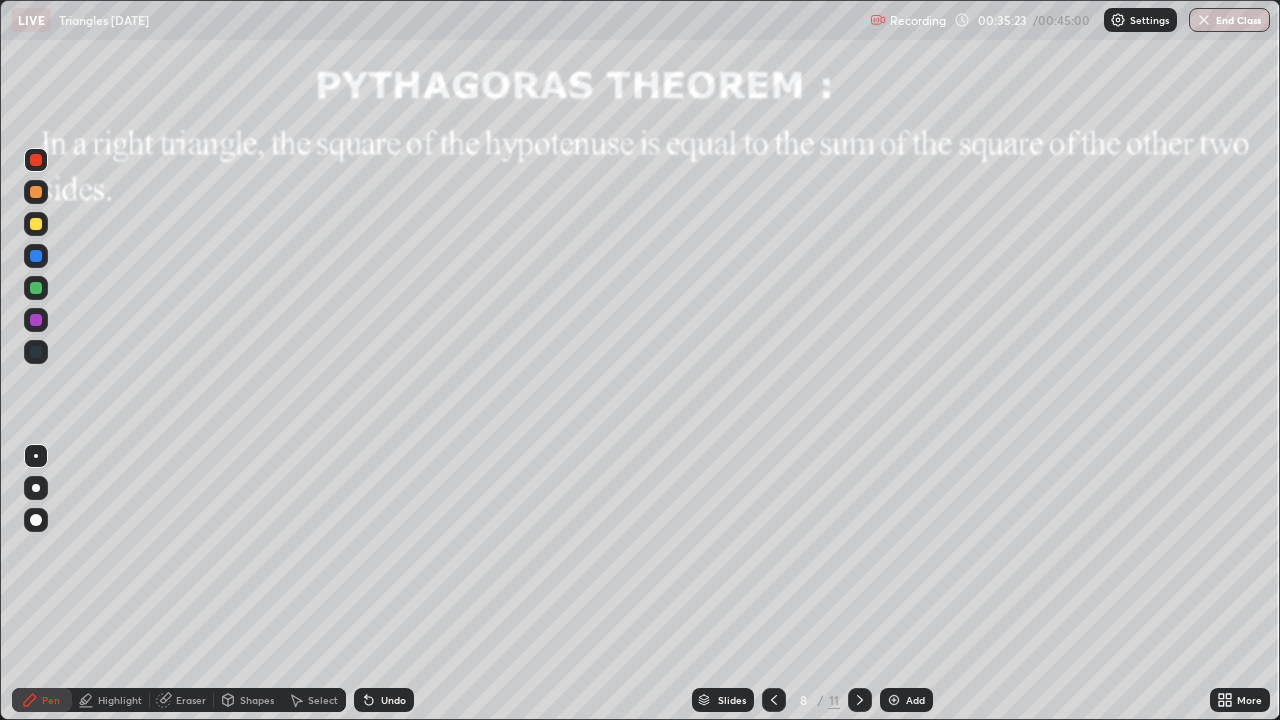 click 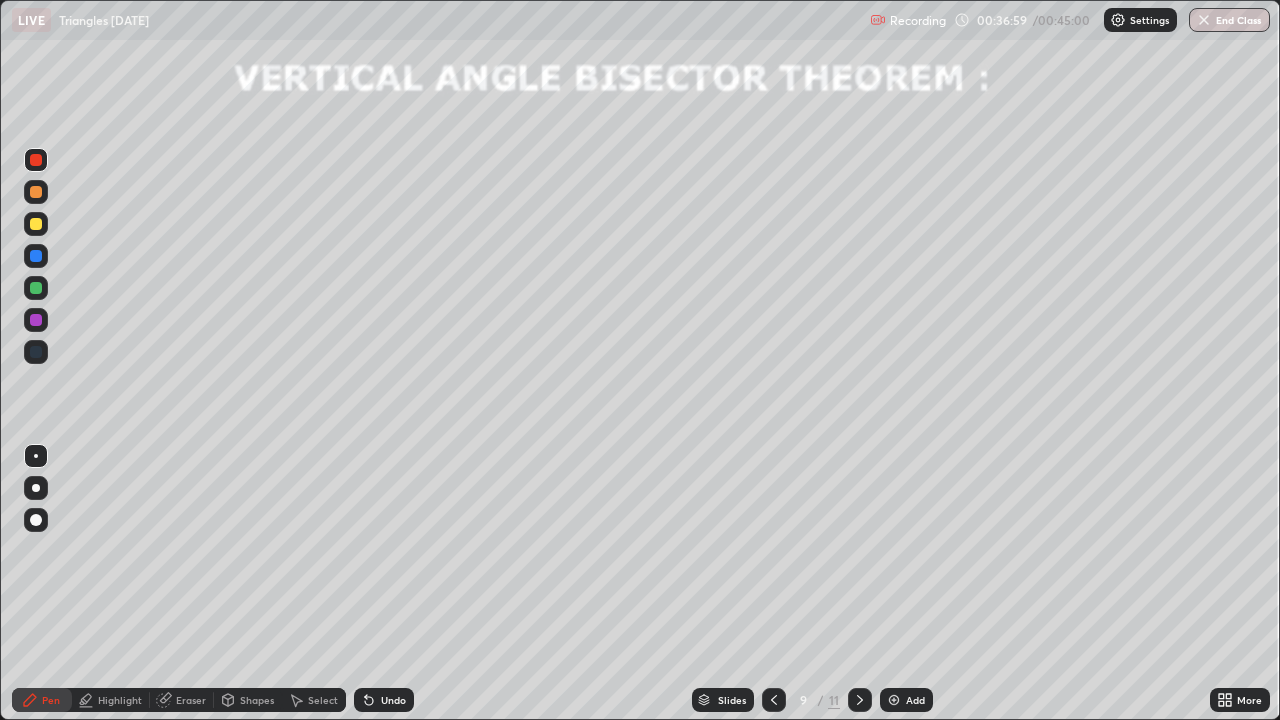 click 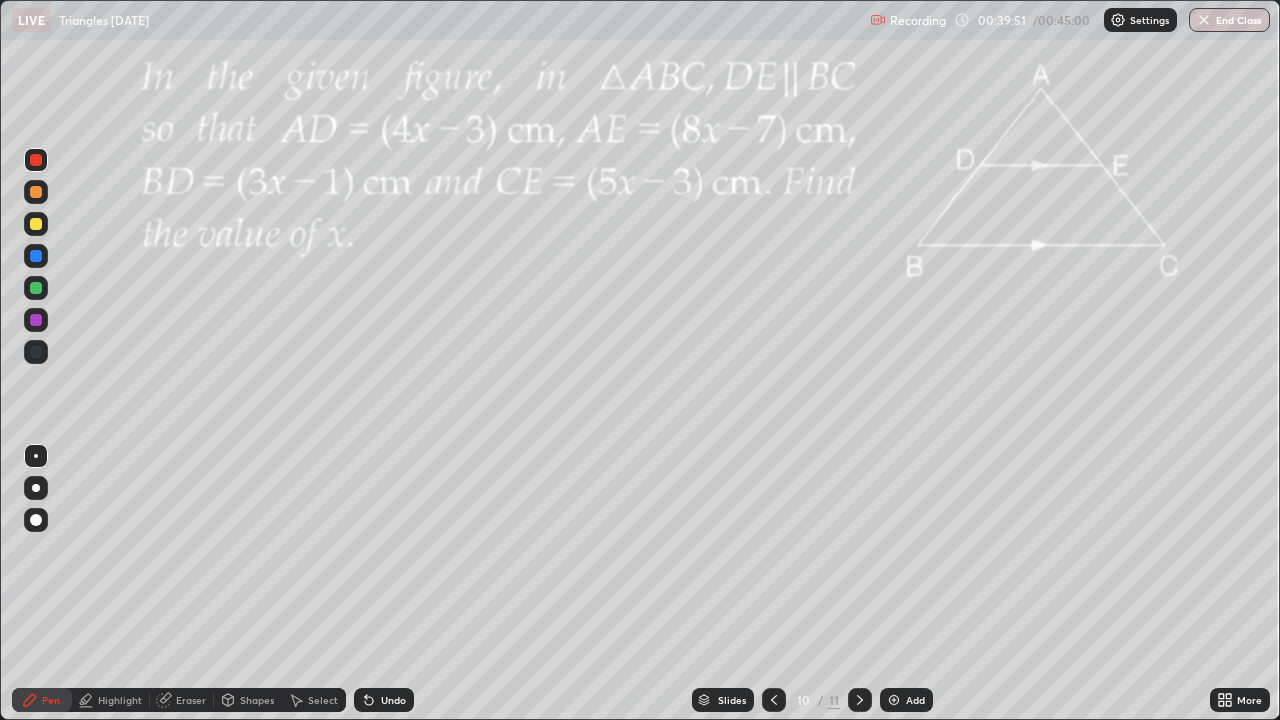 click 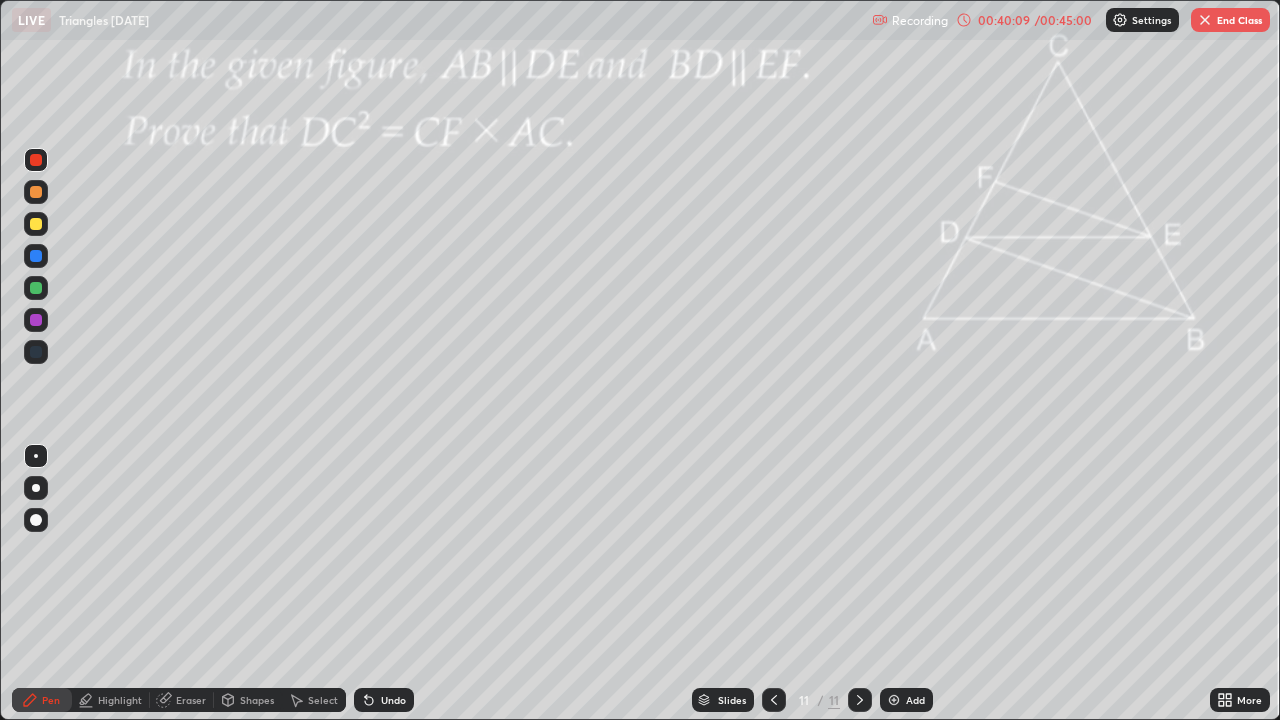 click on "End Class" at bounding box center (1230, 20) 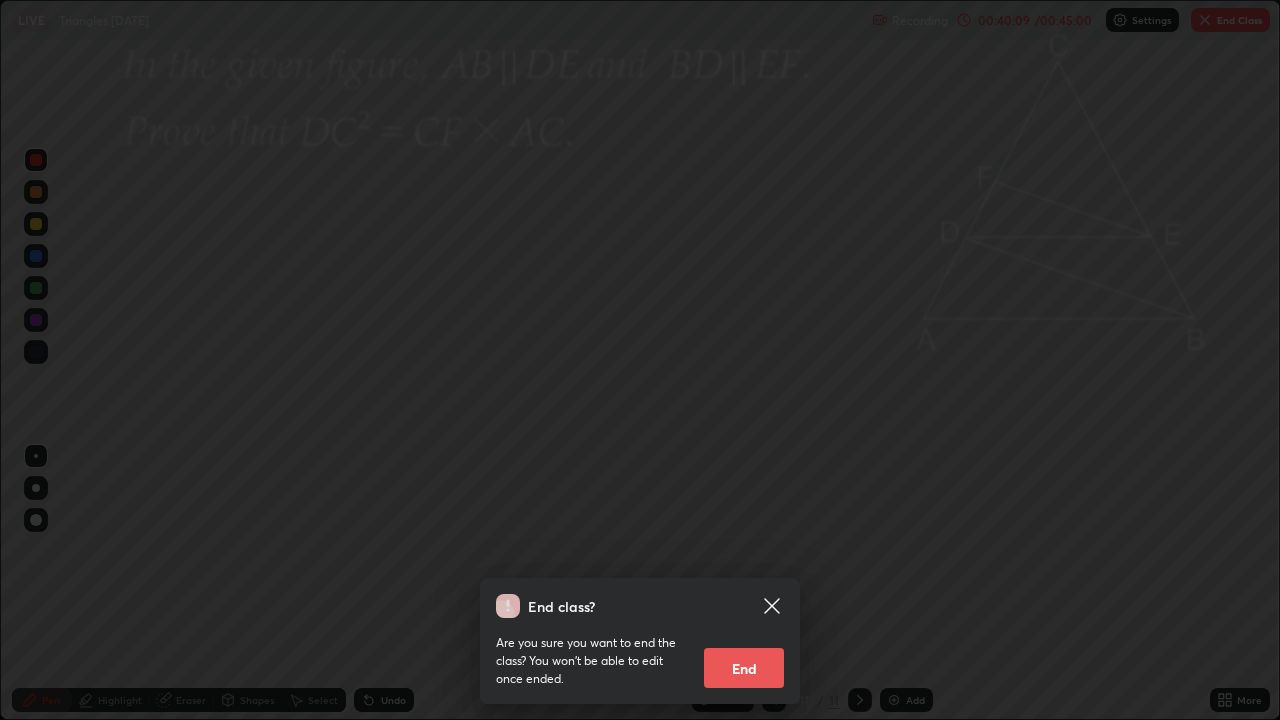 click on "End" at bounding box center [744, 668] 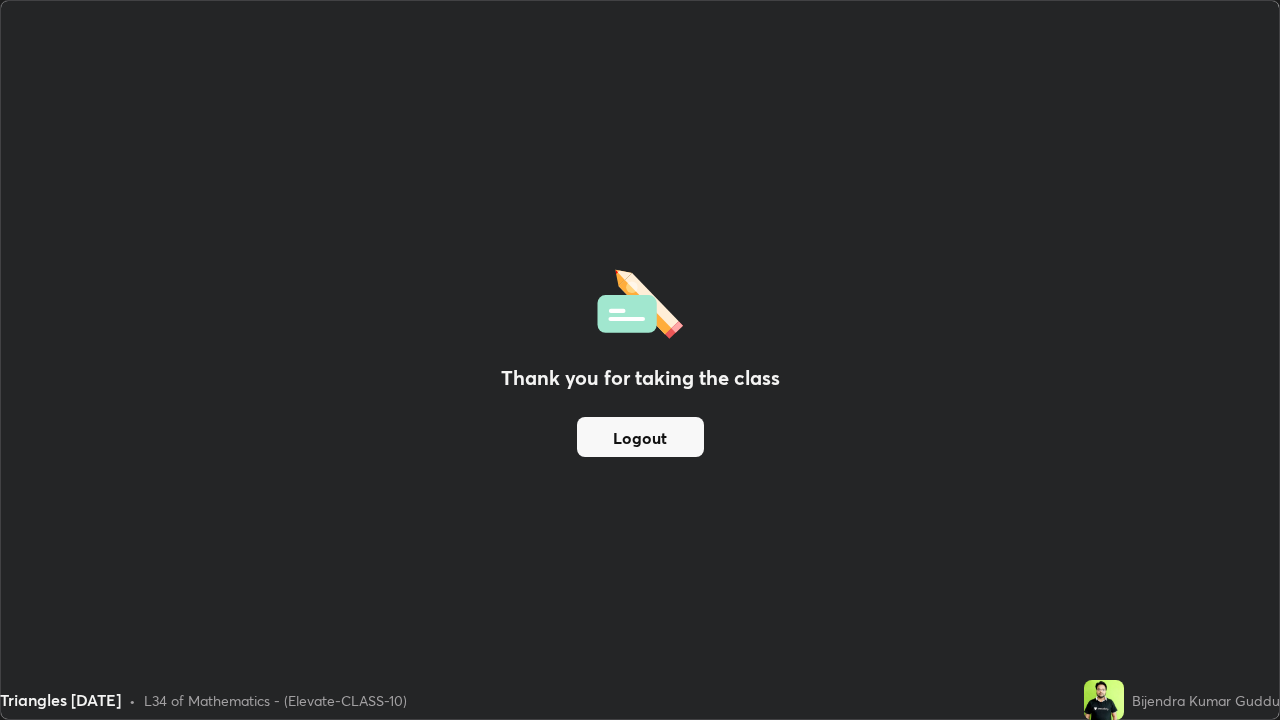click on "Logout" at bounding box center [640, 437] 